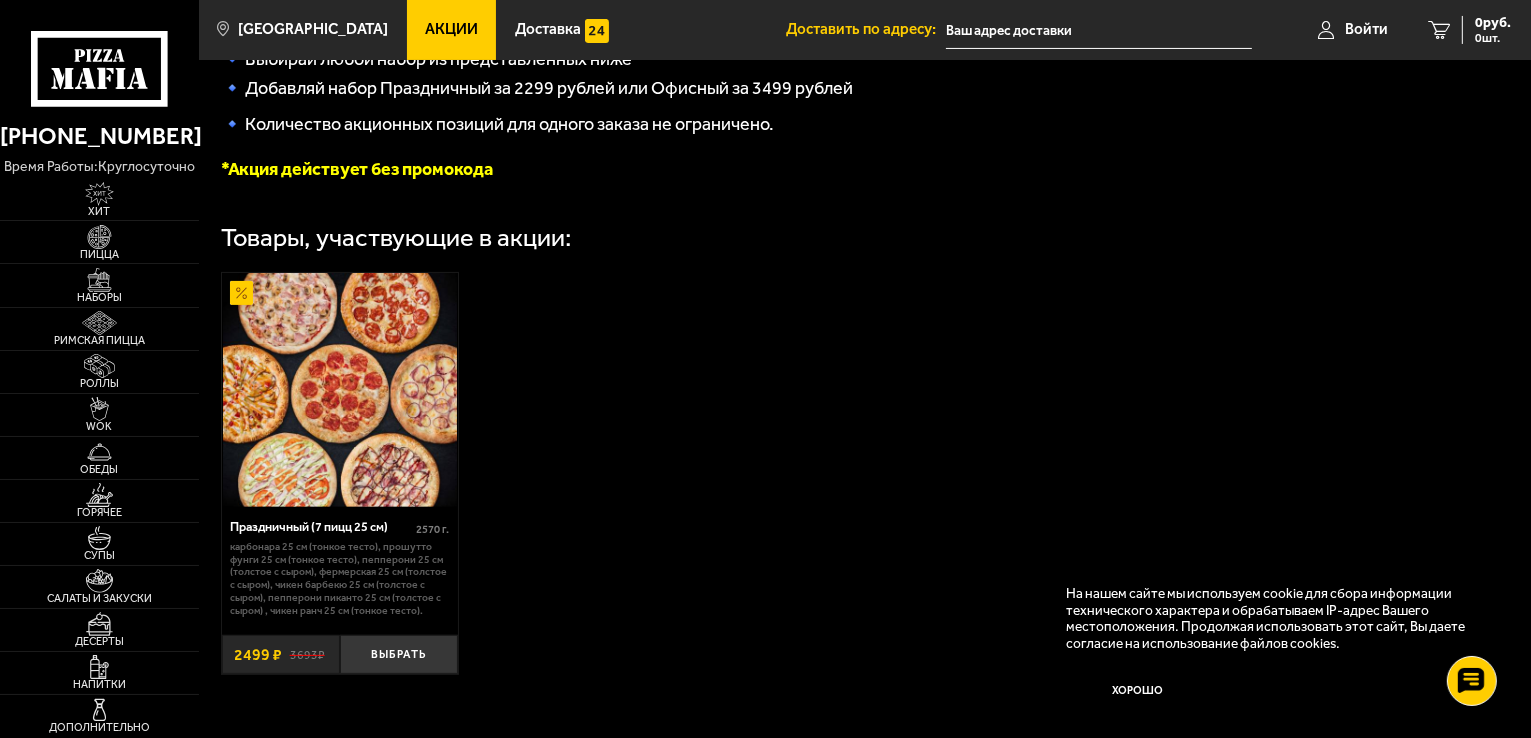 scroll, scrollTop: 500, scrollLeft: 0, axis: vertical 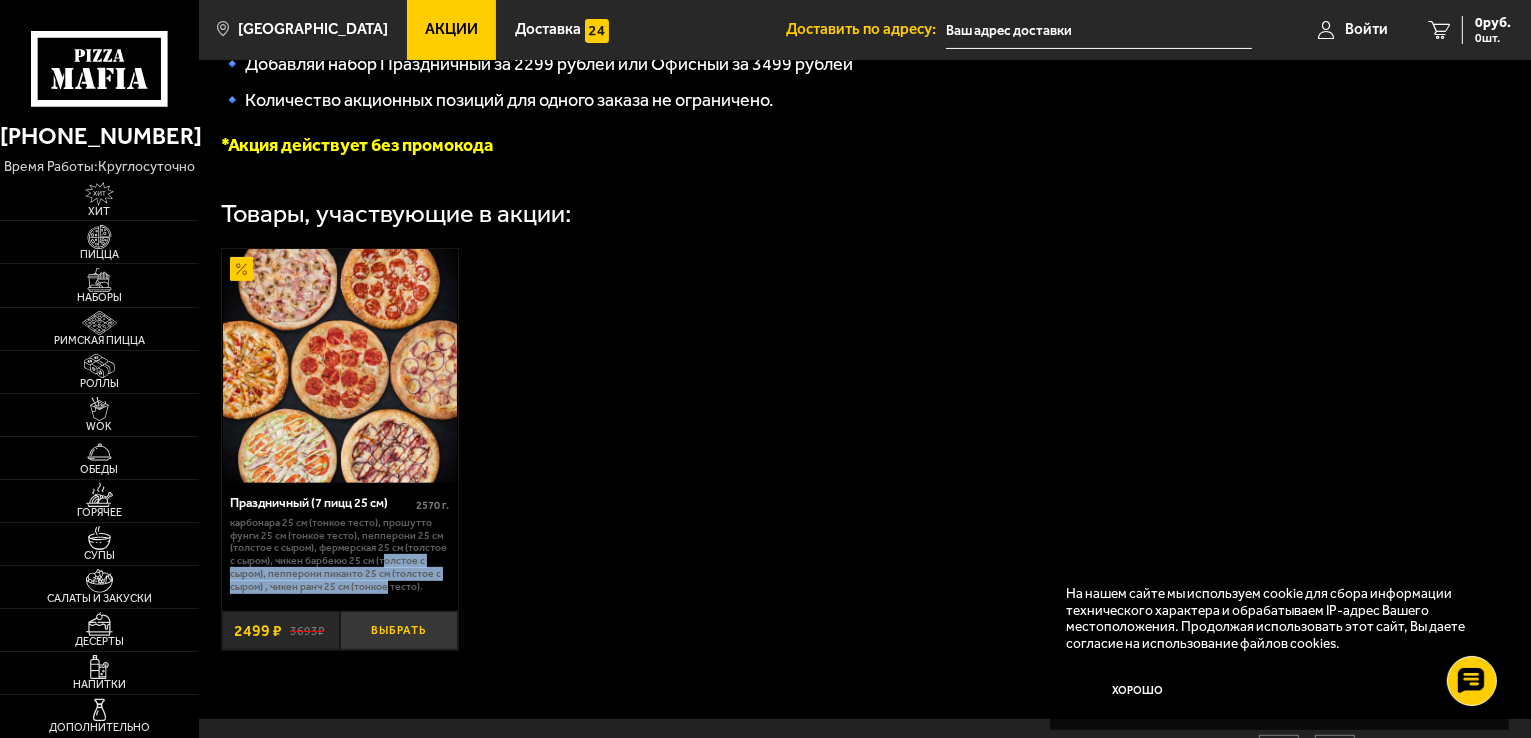 drag, startPoint x: 382, startPoint y: 570, endPoint x: 386, endPoint y: 618, distance: 48.166378 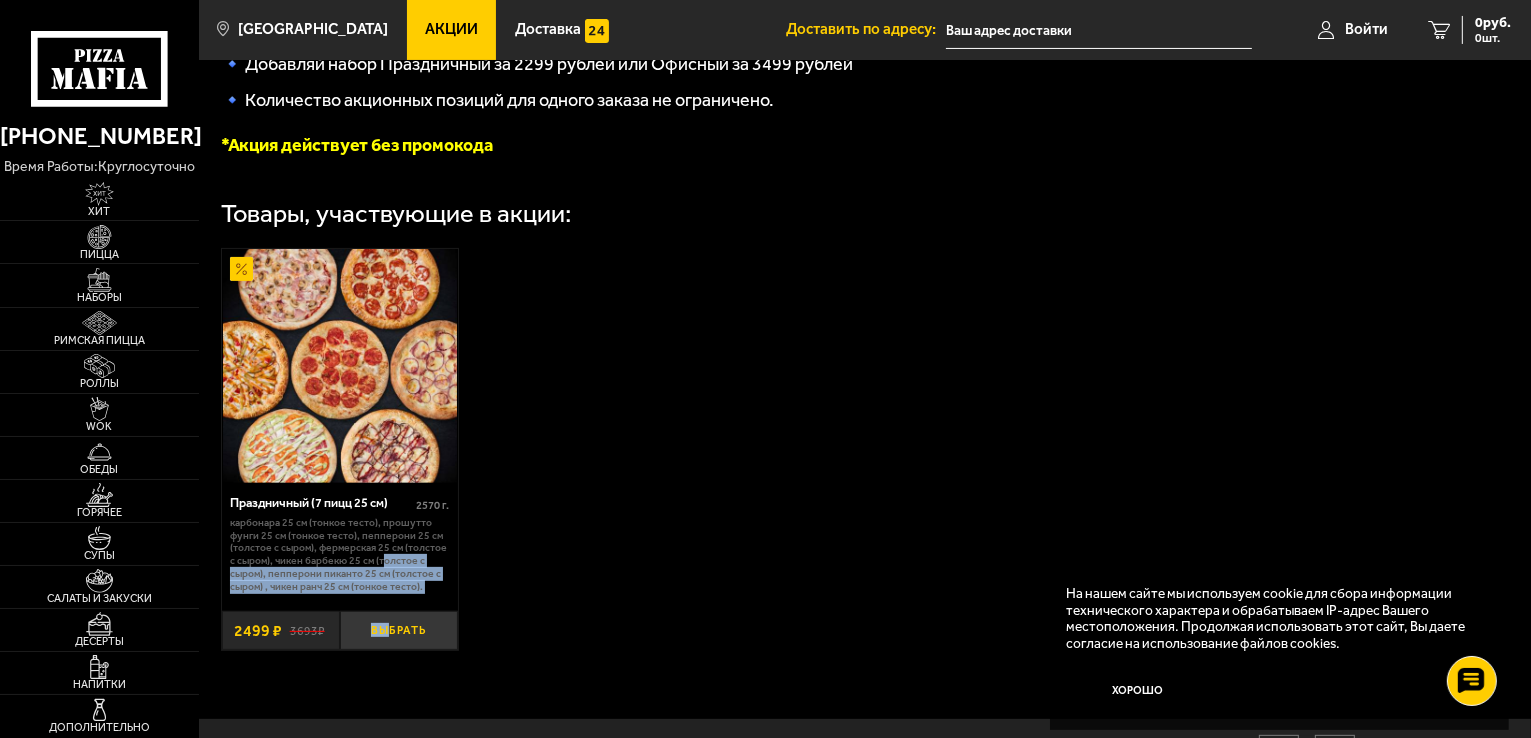 click on "Выбрать" at bounding box center [399, 630] 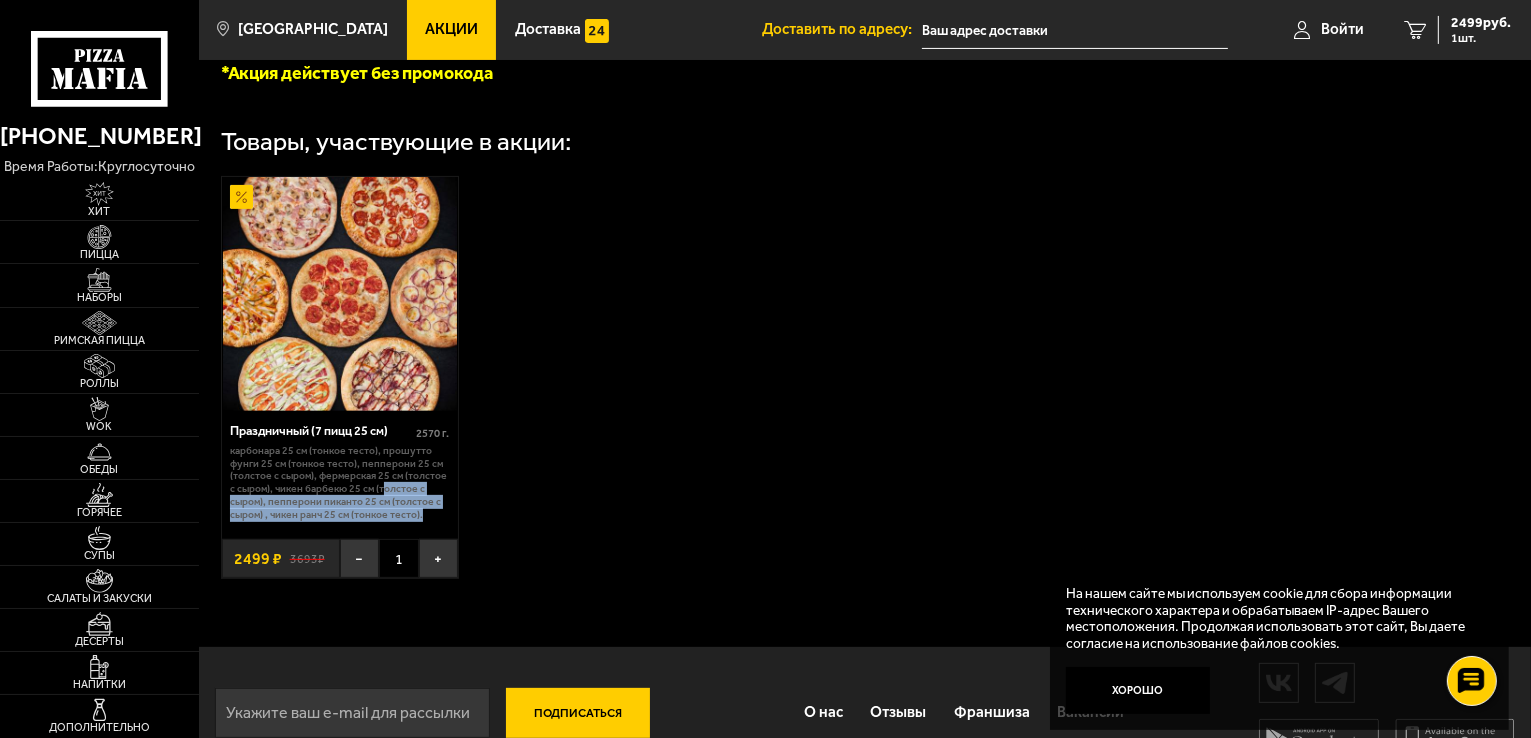 scroll, scrollTop: 600, scrollLeft: 0, axis: vertical 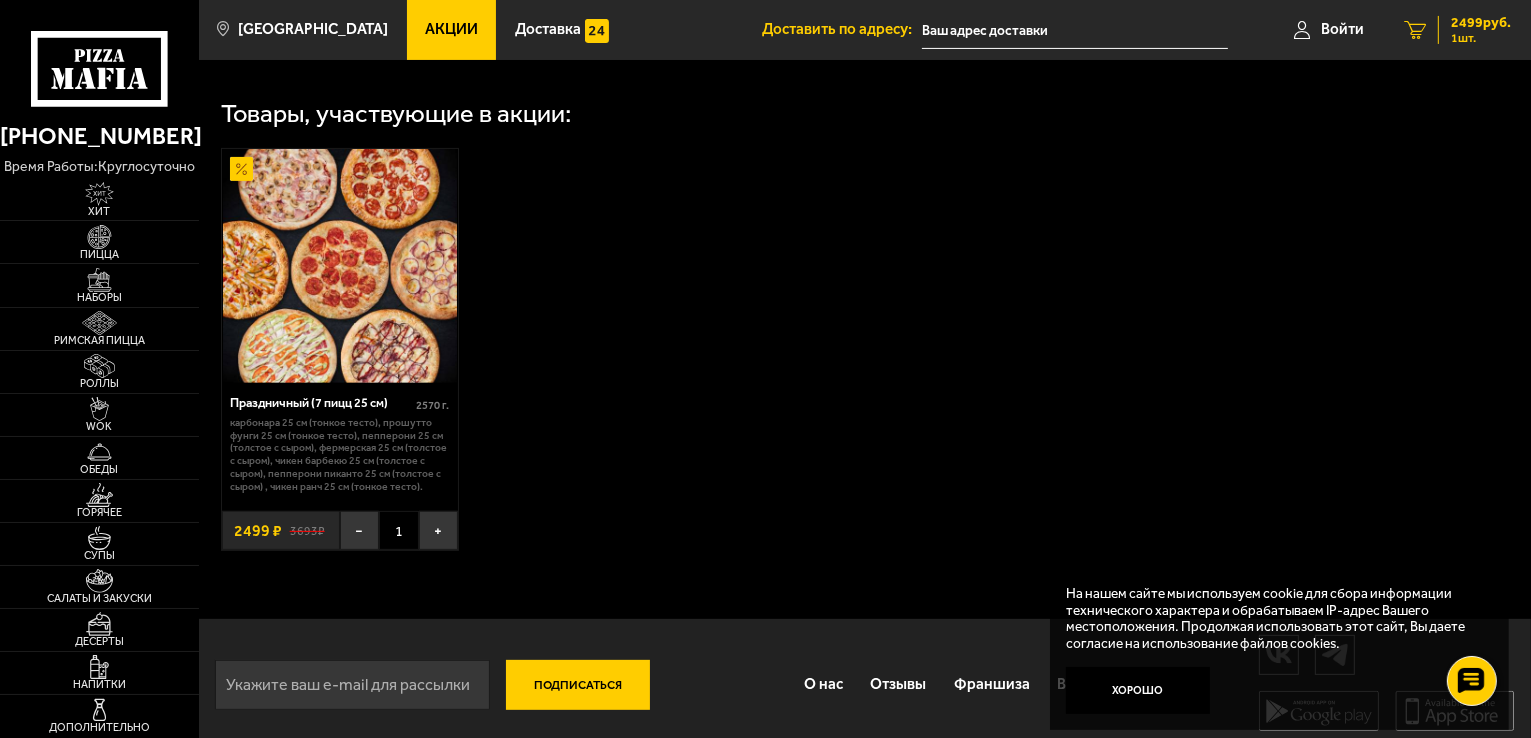 click on "1" at bounding box center [1415, 30] 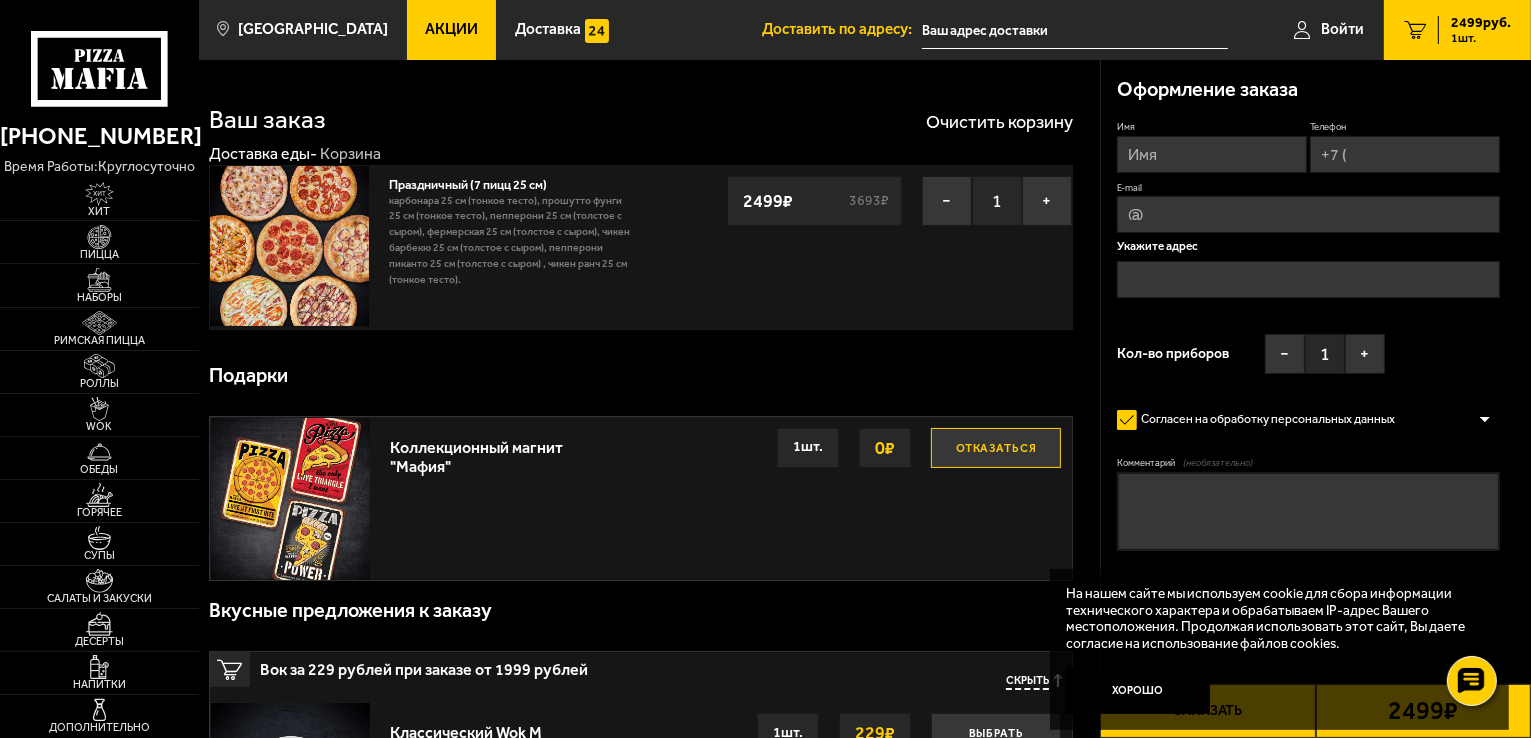 click on "Отказаться" at bounding box center [996, 448] 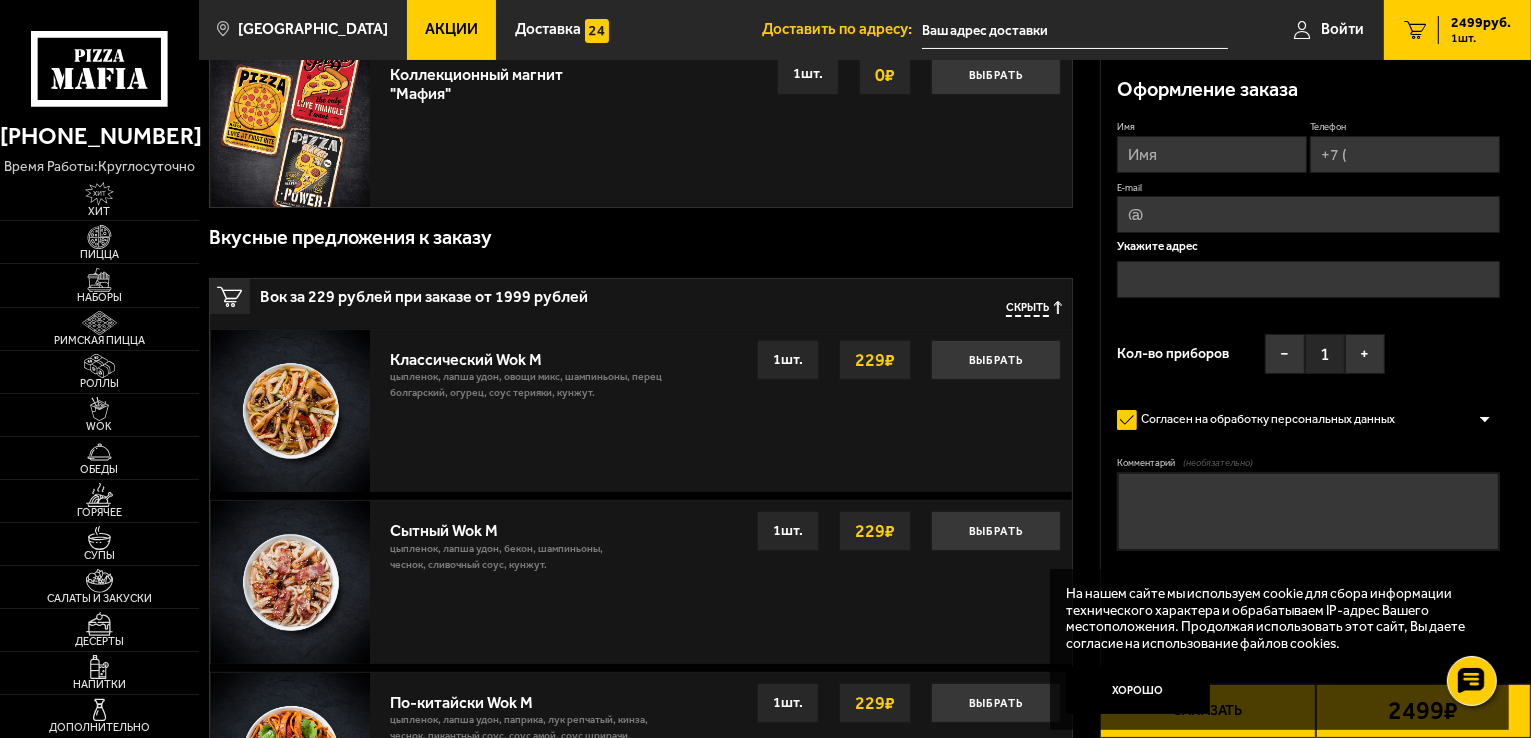 scroll, scrollTop: 200, scrollLeft: 0, axis: vertical 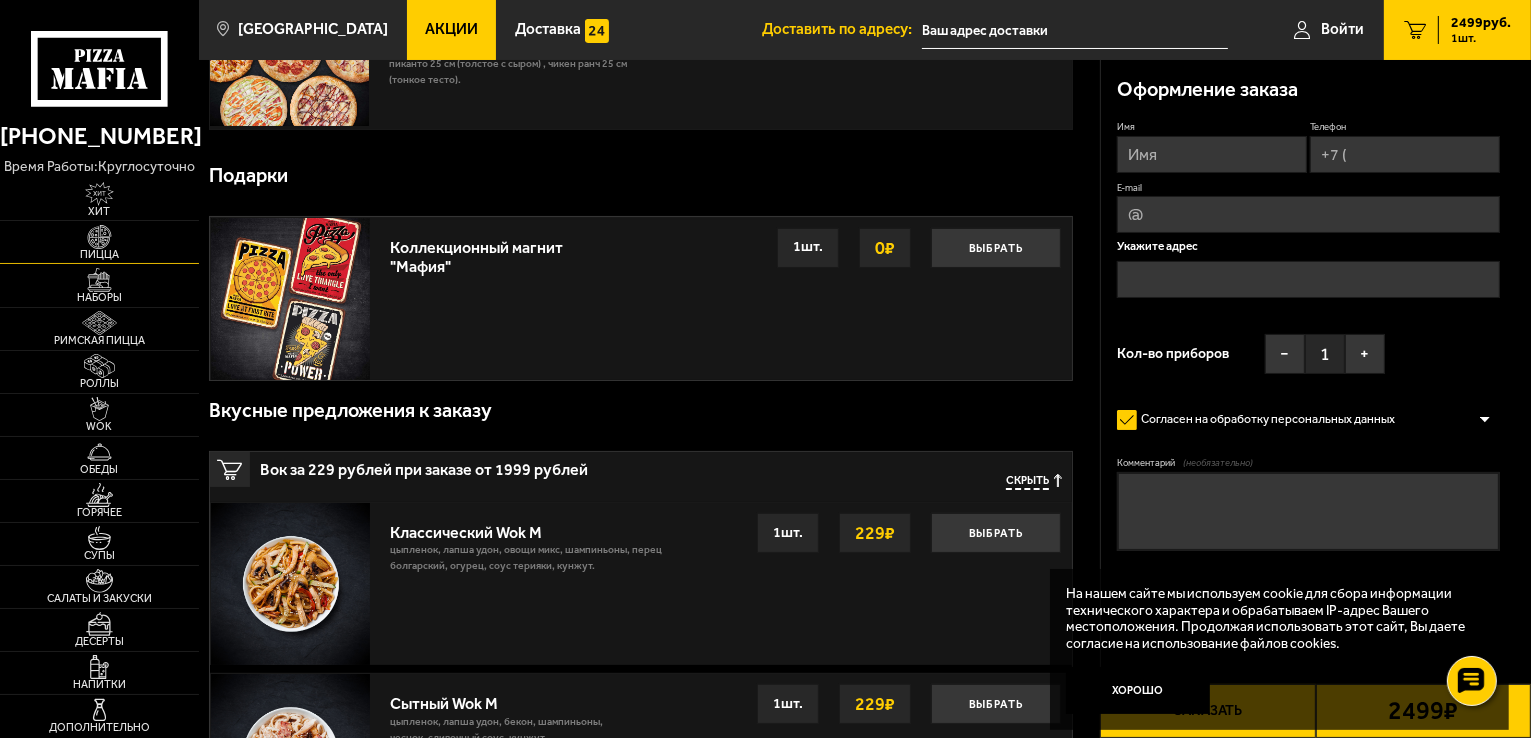 click on "Пицца" at bounding box center [99, 254] 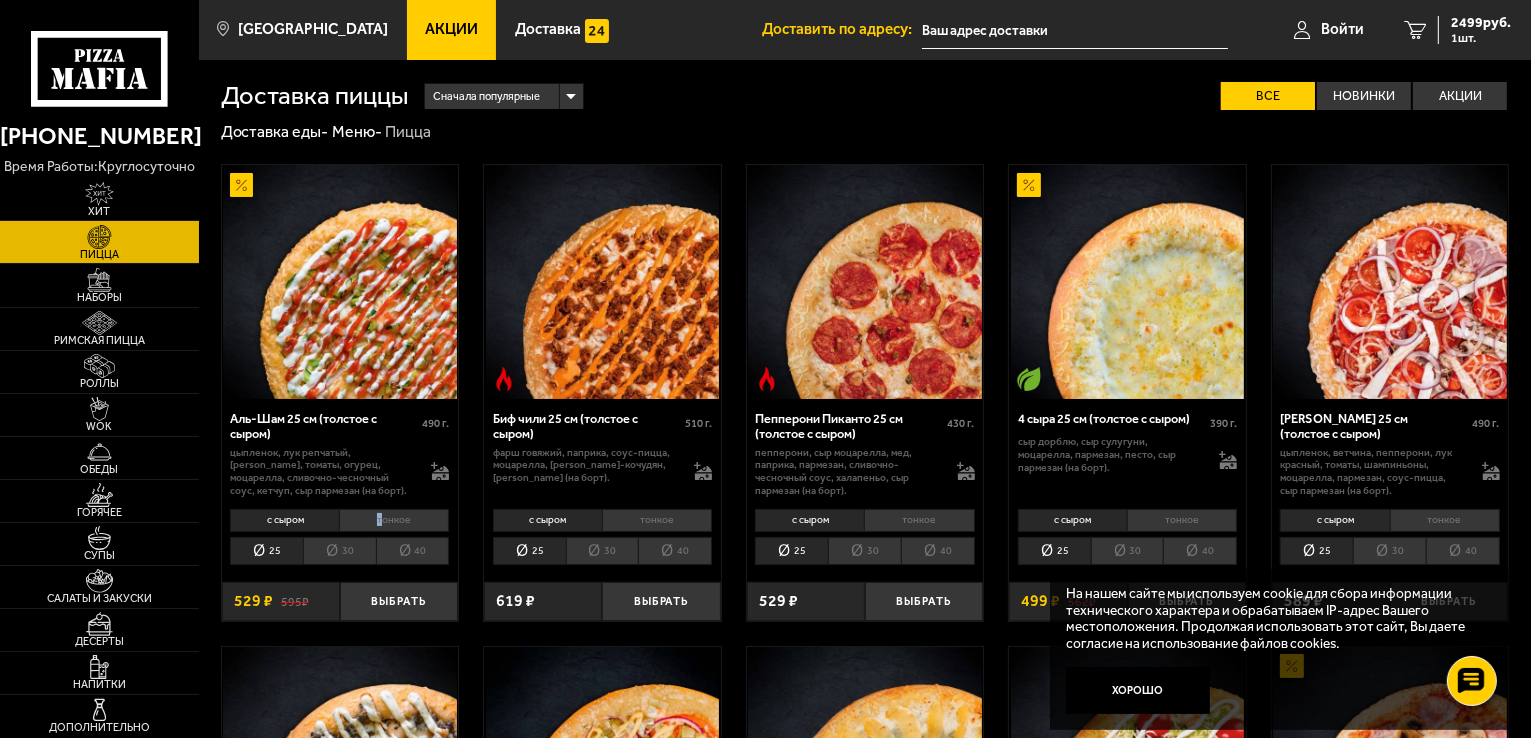 click on "тонкое" at bounding box center (394, 520) 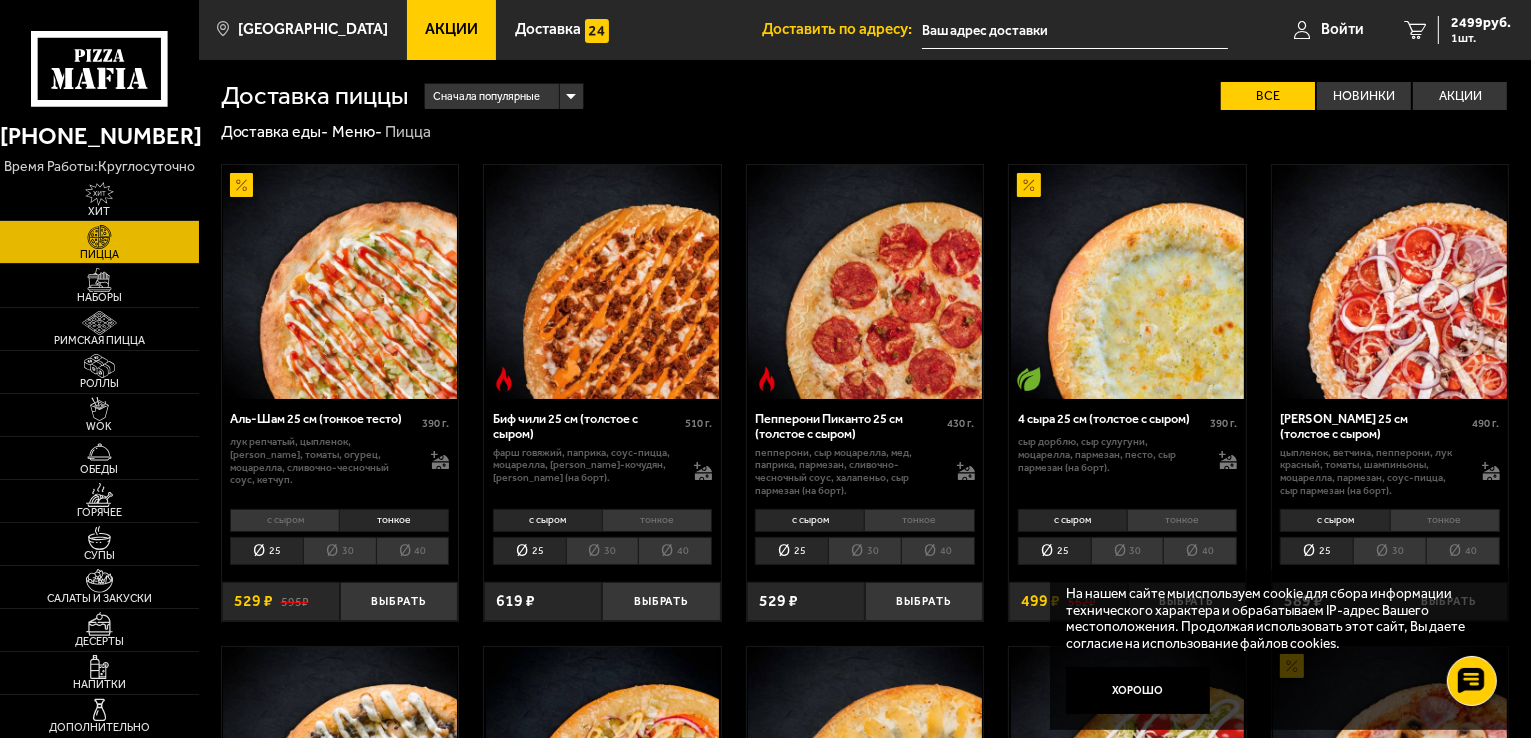 click on "30" at bounding box center (339, 551) 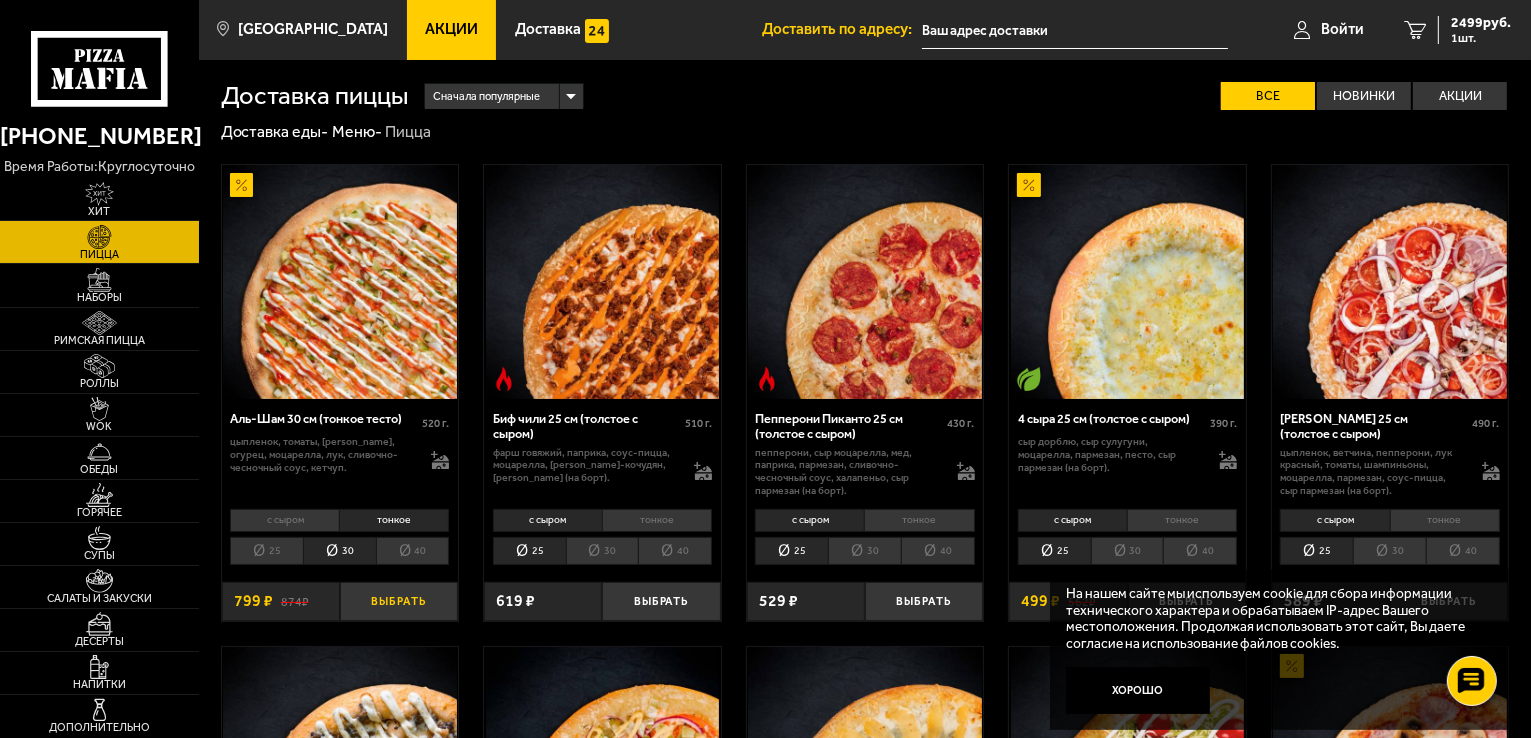 click on "Выбрать" at bounding box center (399, 601) 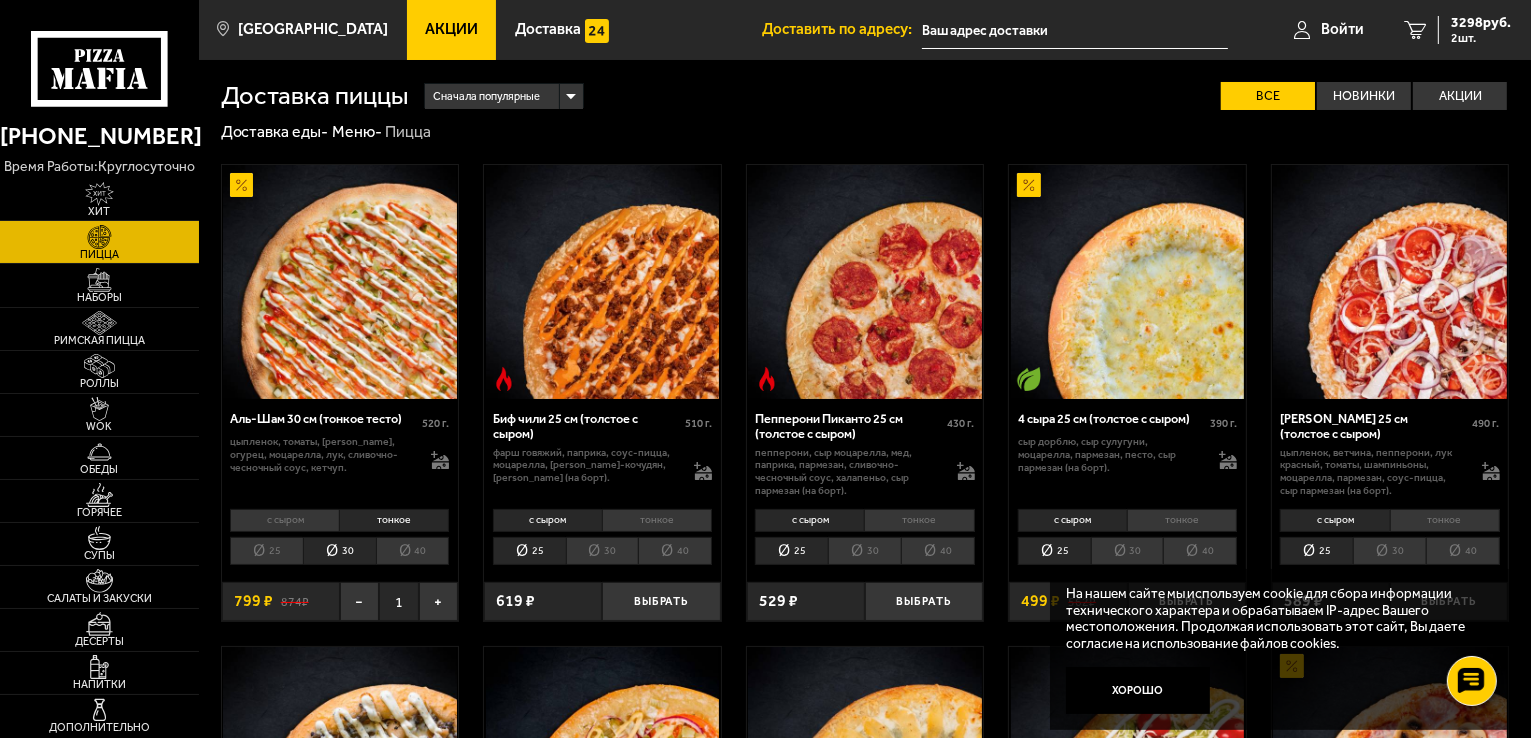 click on "тонкое" at bounding box center (1445, 520) 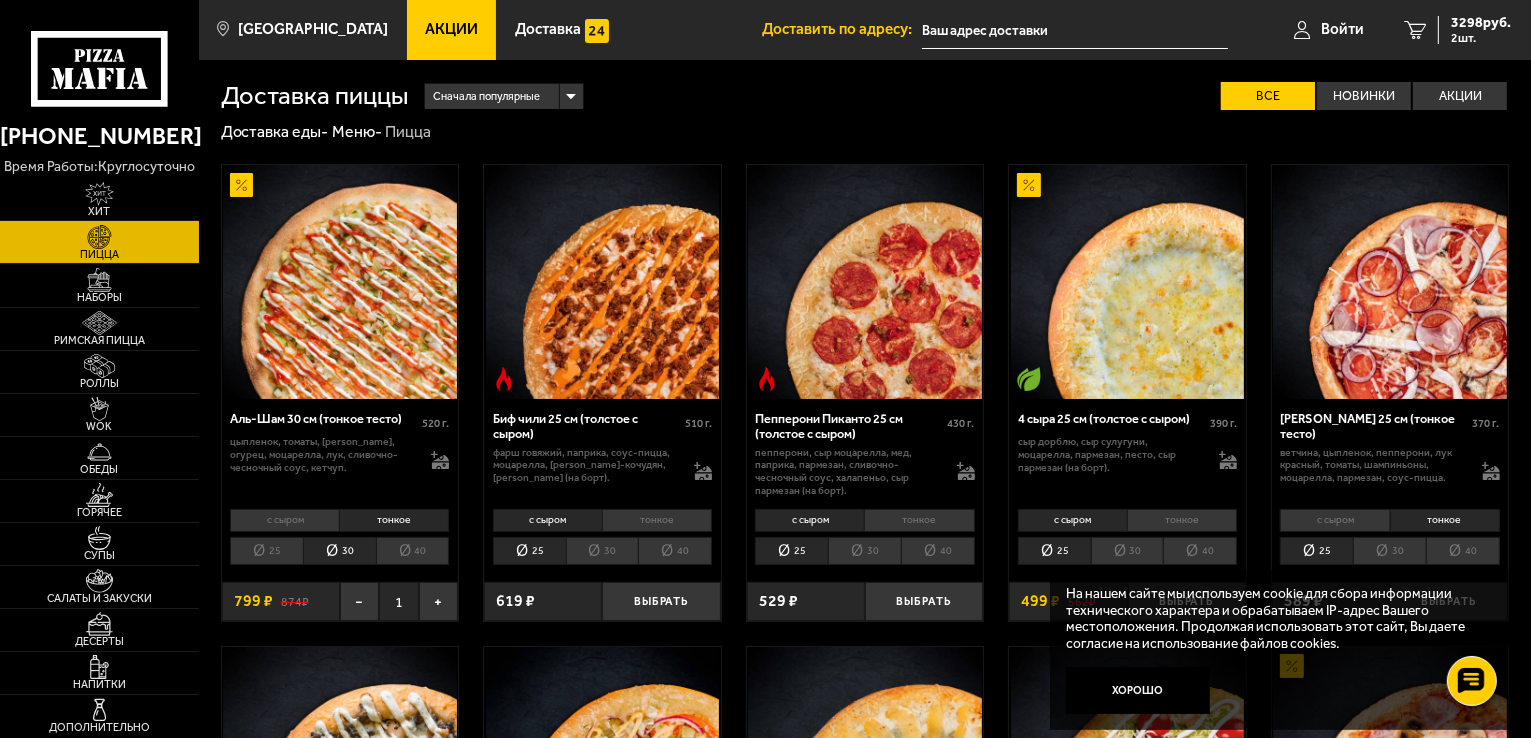 click on "30" at bounding box center [1389, 551] 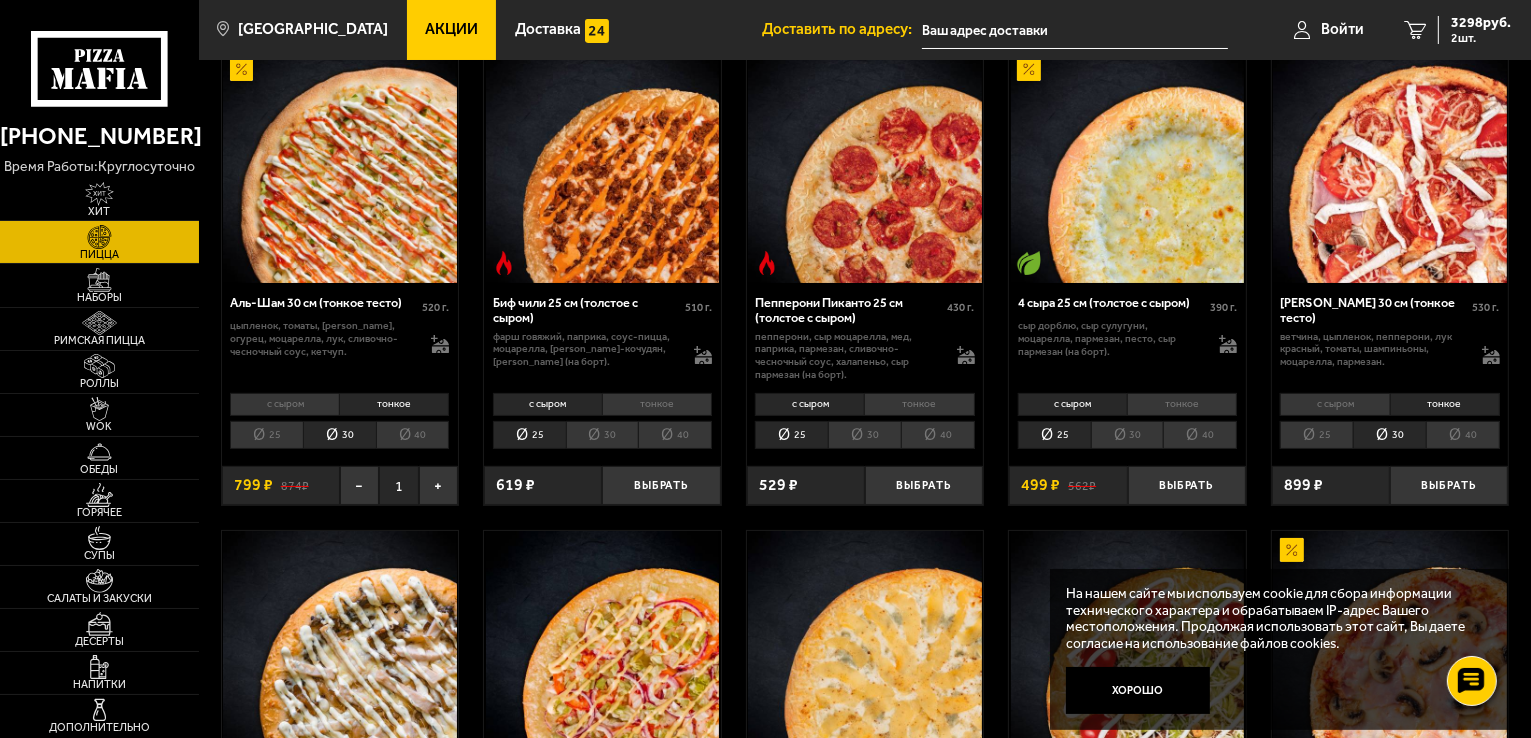 scroll, scrollTop: 200, scrollLeft: 0, axis: vertical 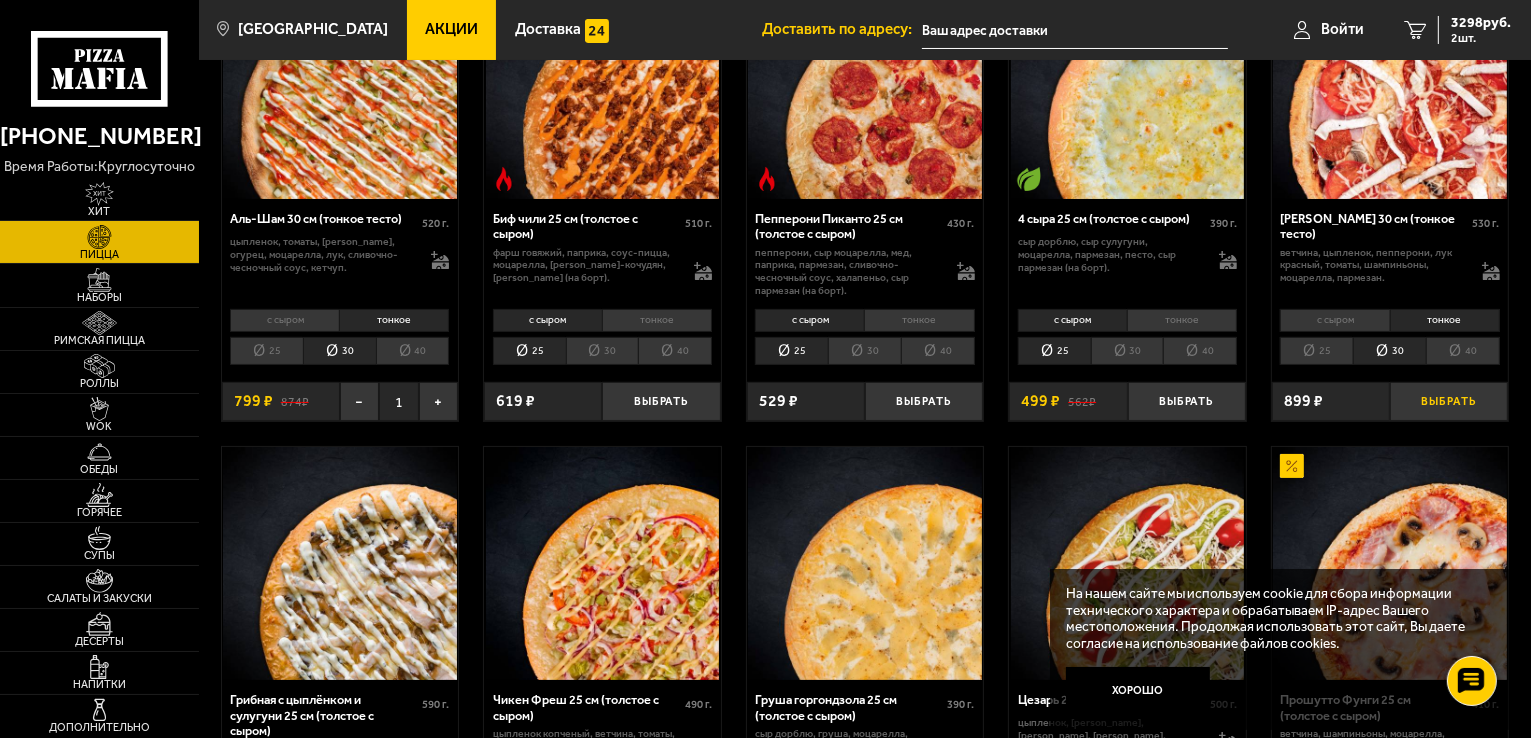 click on "Выбрать" at bounding box center [1449, 401] 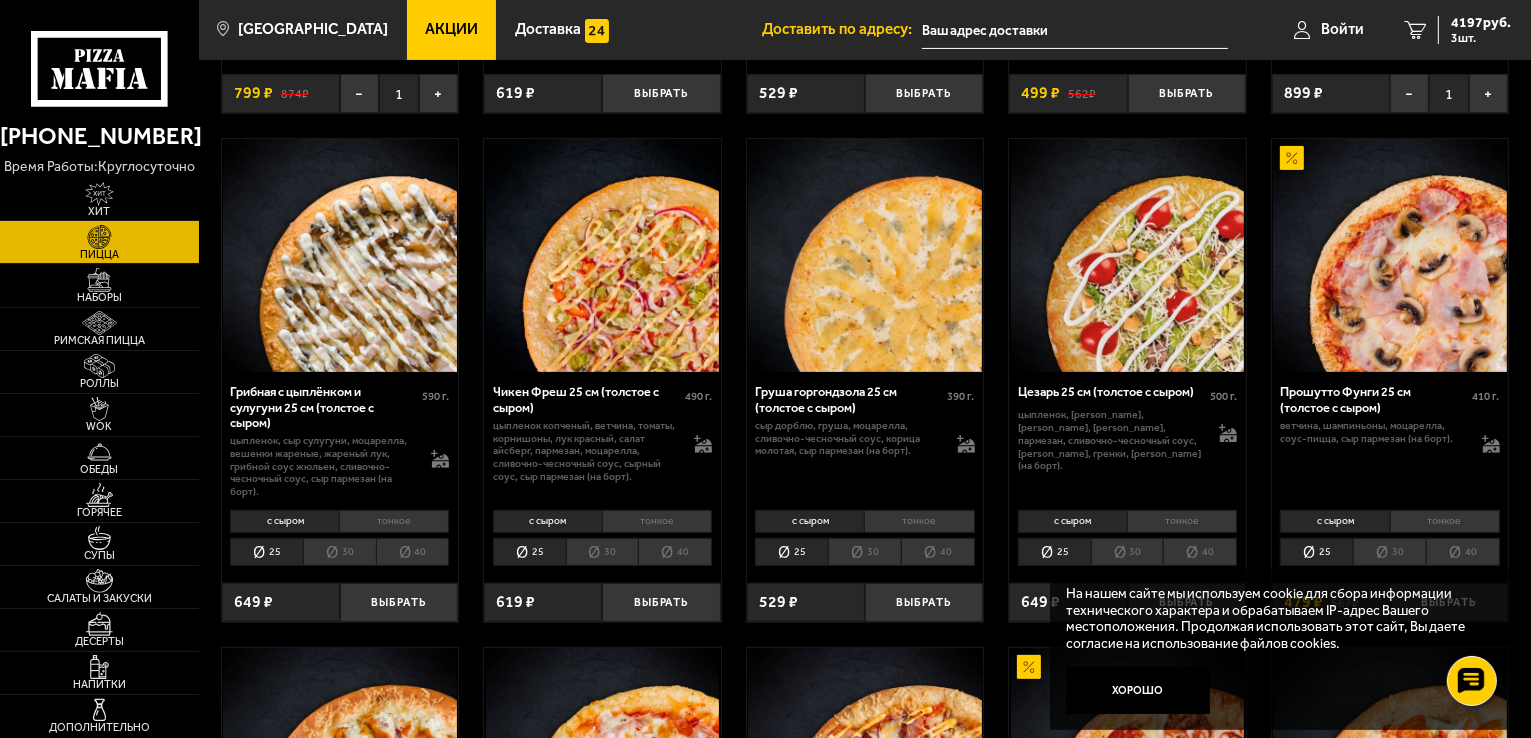 scroll, scrollTop: 600, scrollLeft: 0, axis: vertical 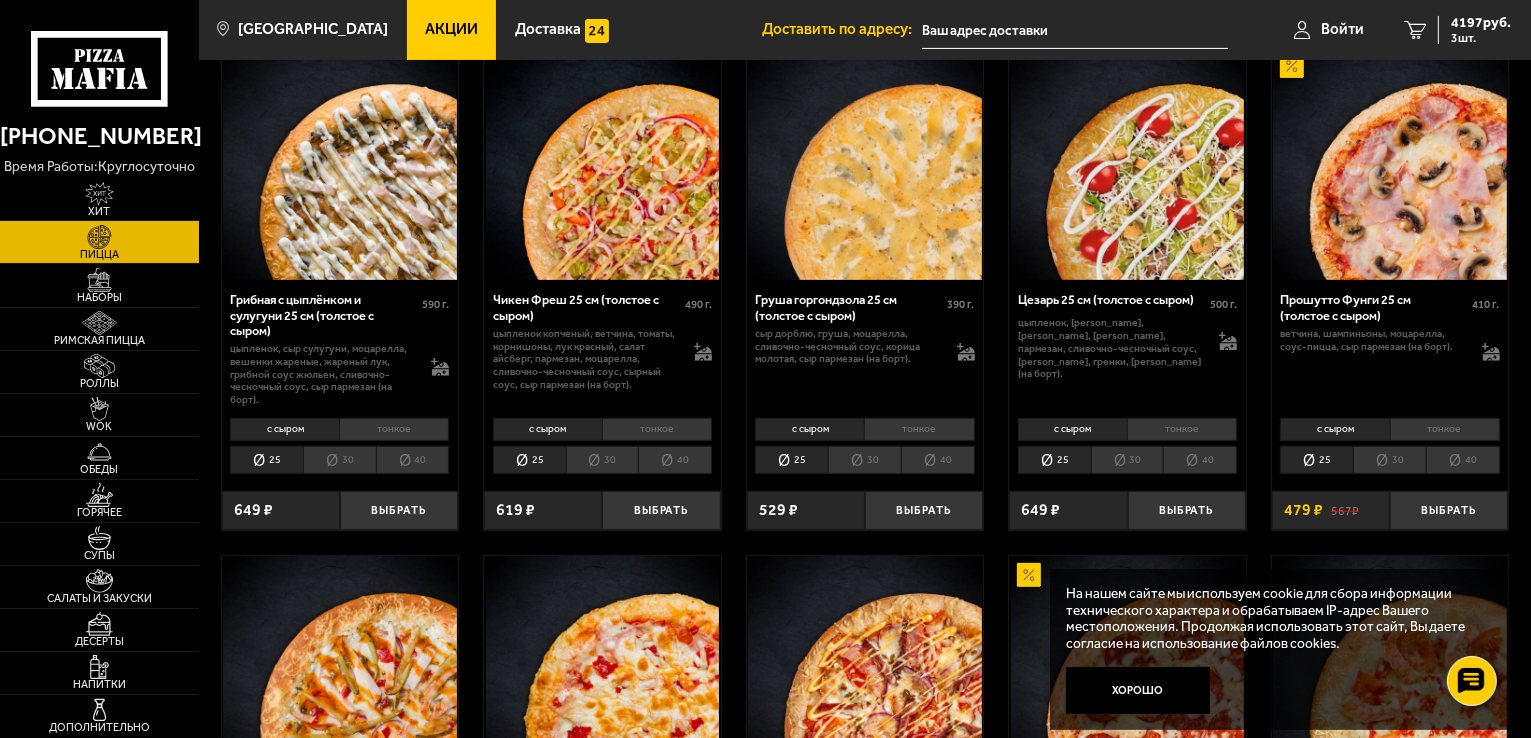click on "30" at bounding box center [1389, 460] 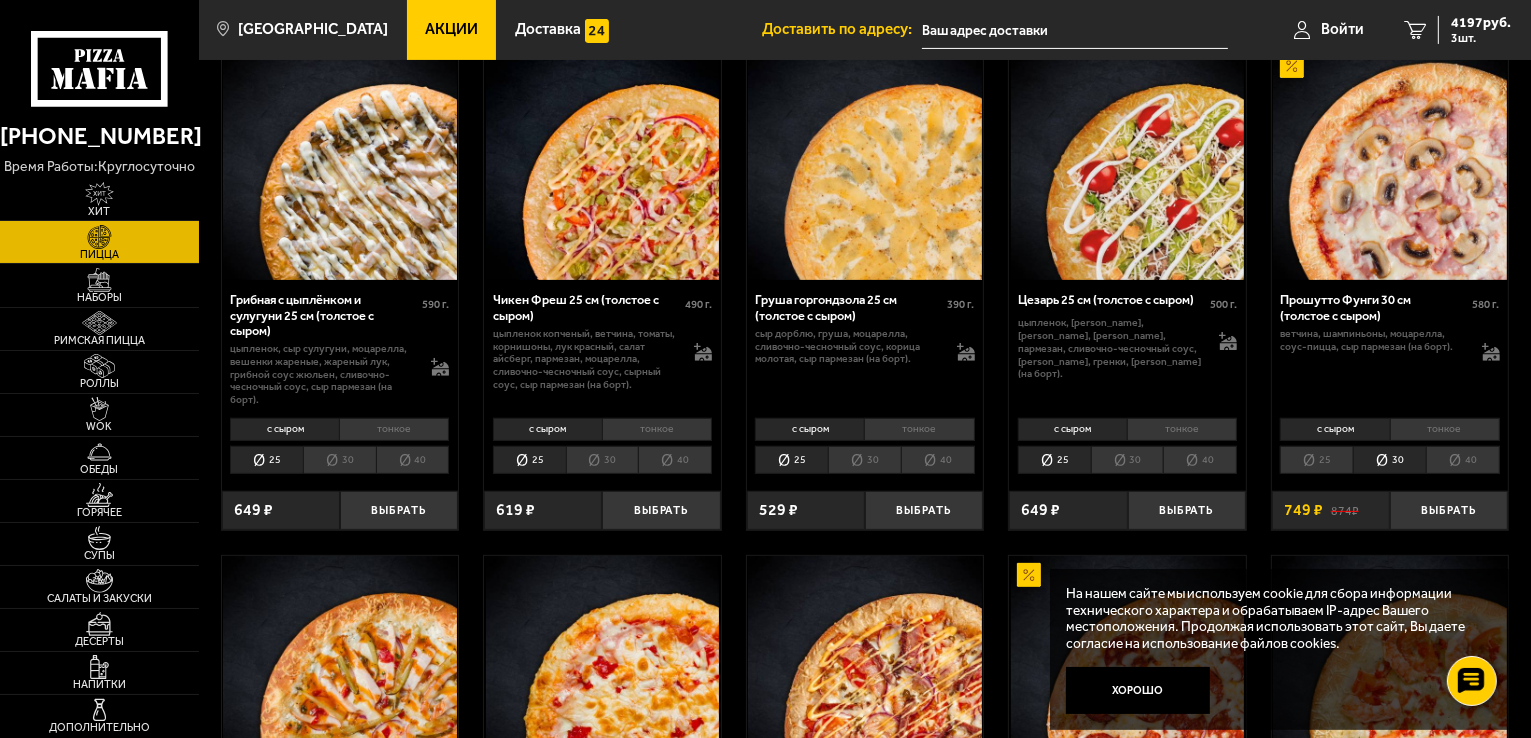 click on "тонкое" at bounding box center [1445, 429] 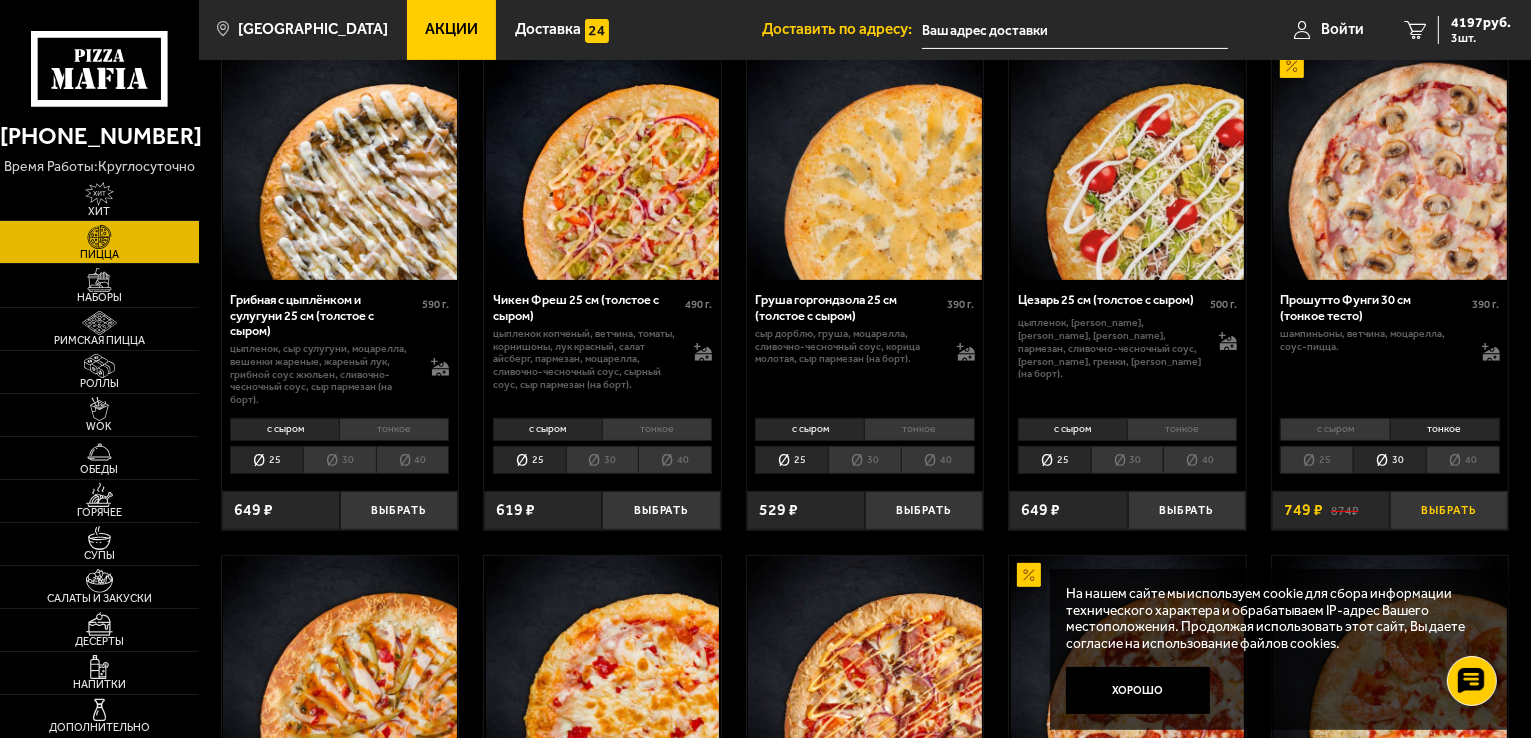 click on "Выбрать" at bounding box center [1449, 510] 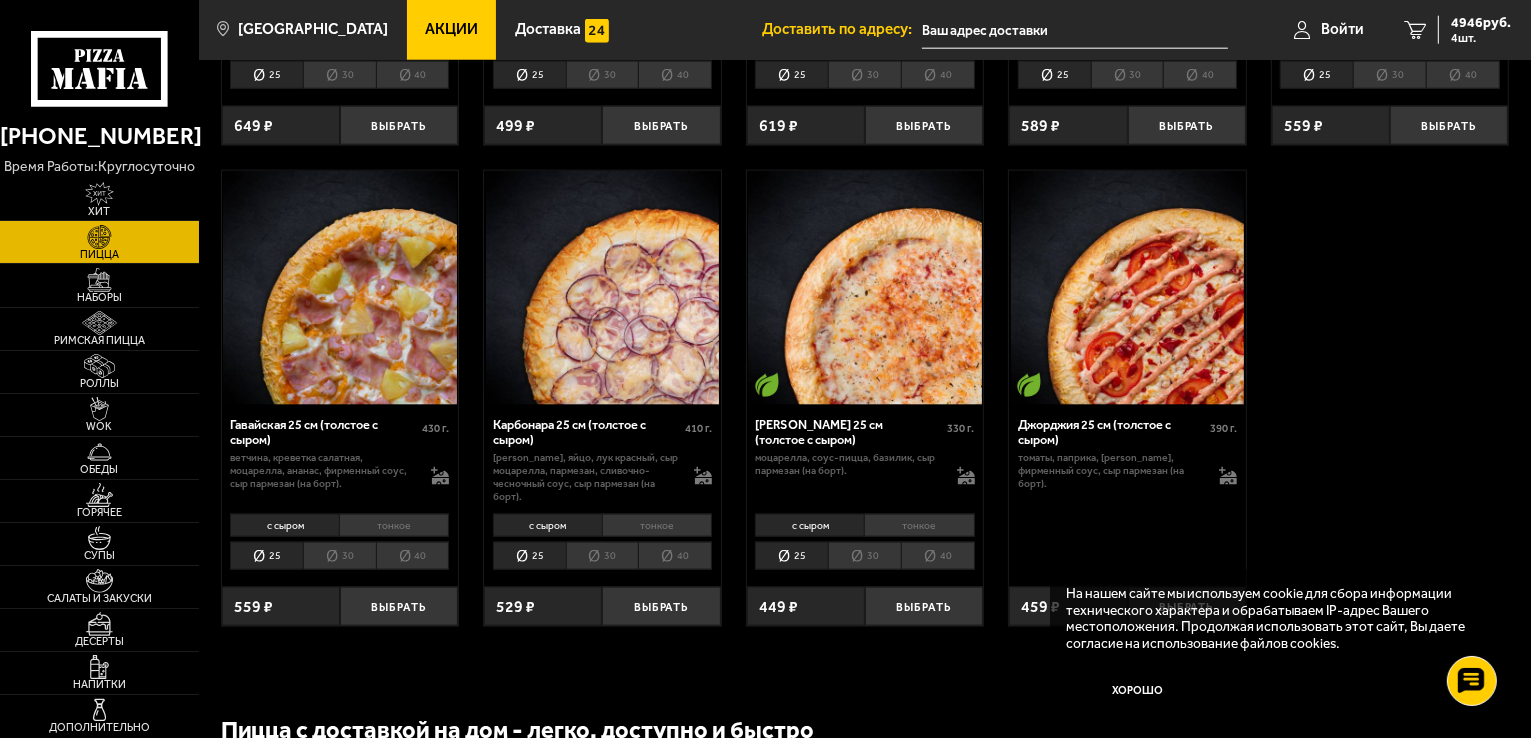 scroll, scrollTop: 2500, scrollLeft: 0, axis: vertical 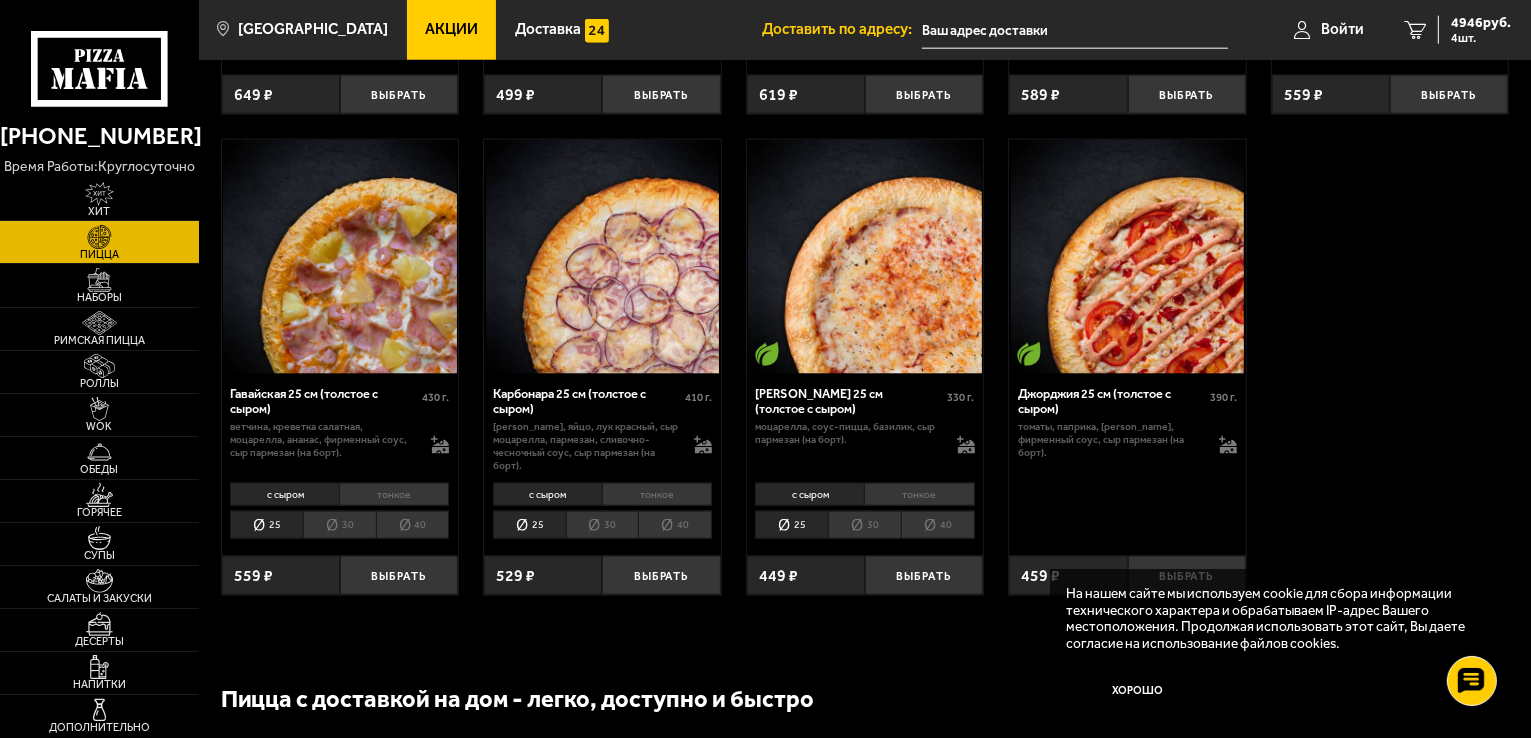 click on "тонкое" at bounding box center [919, 494] 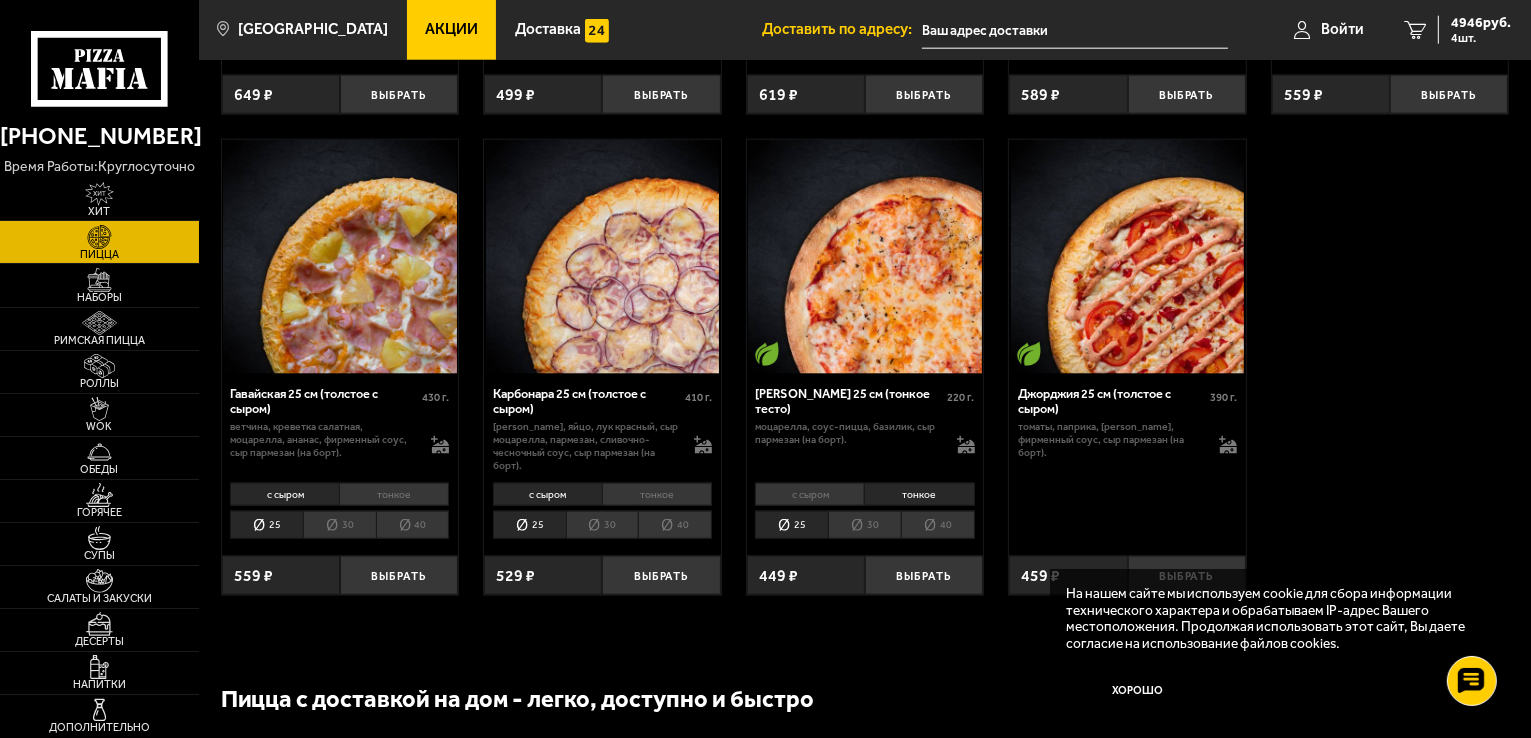 click on "30" at bounding box center (864, 525) 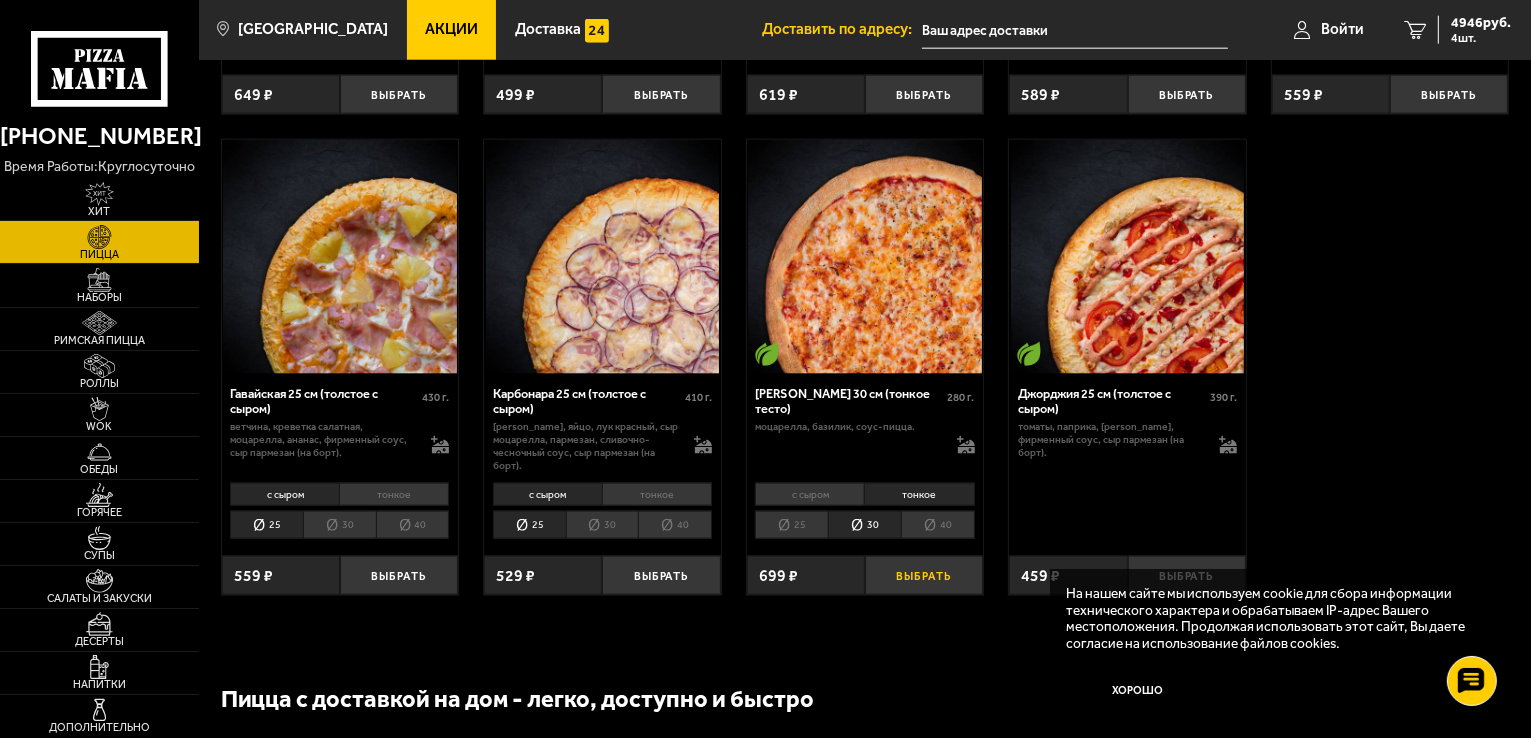 click on "Выбрать" at bounding box center [924, 575] 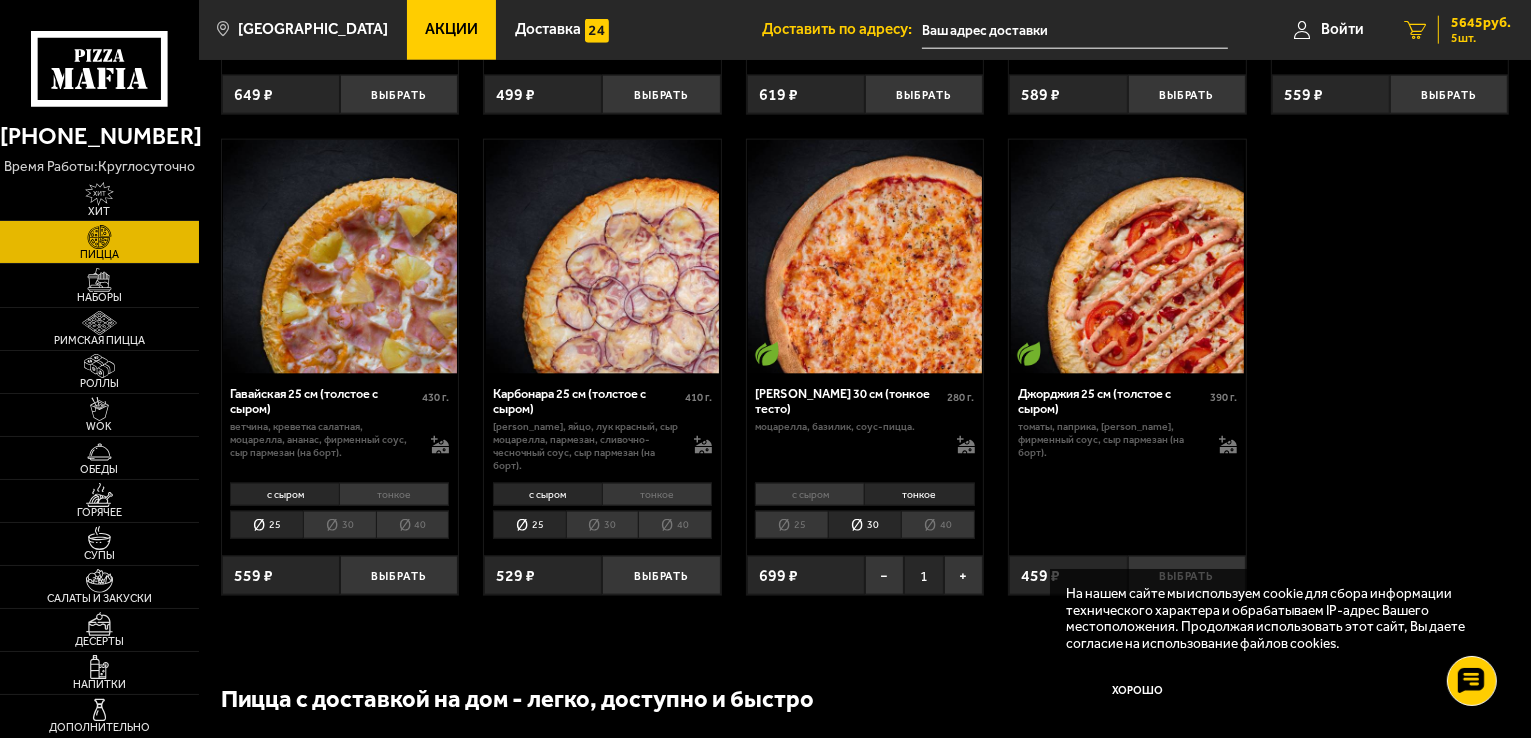 click on "5  шт." at bounding box center (1481, 38) 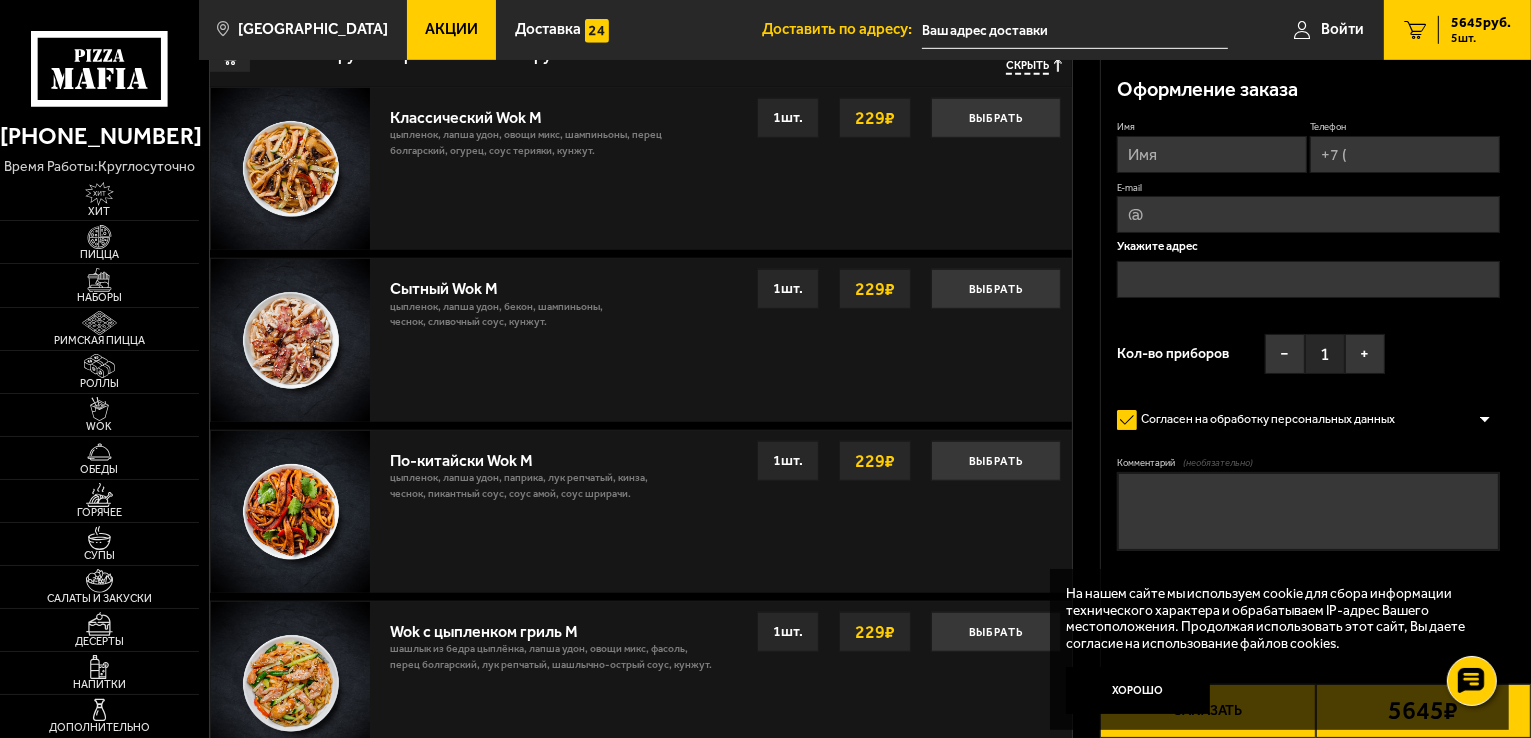 scroll, scrollTop: 1300, scrollLeft: 0, axis: vertical 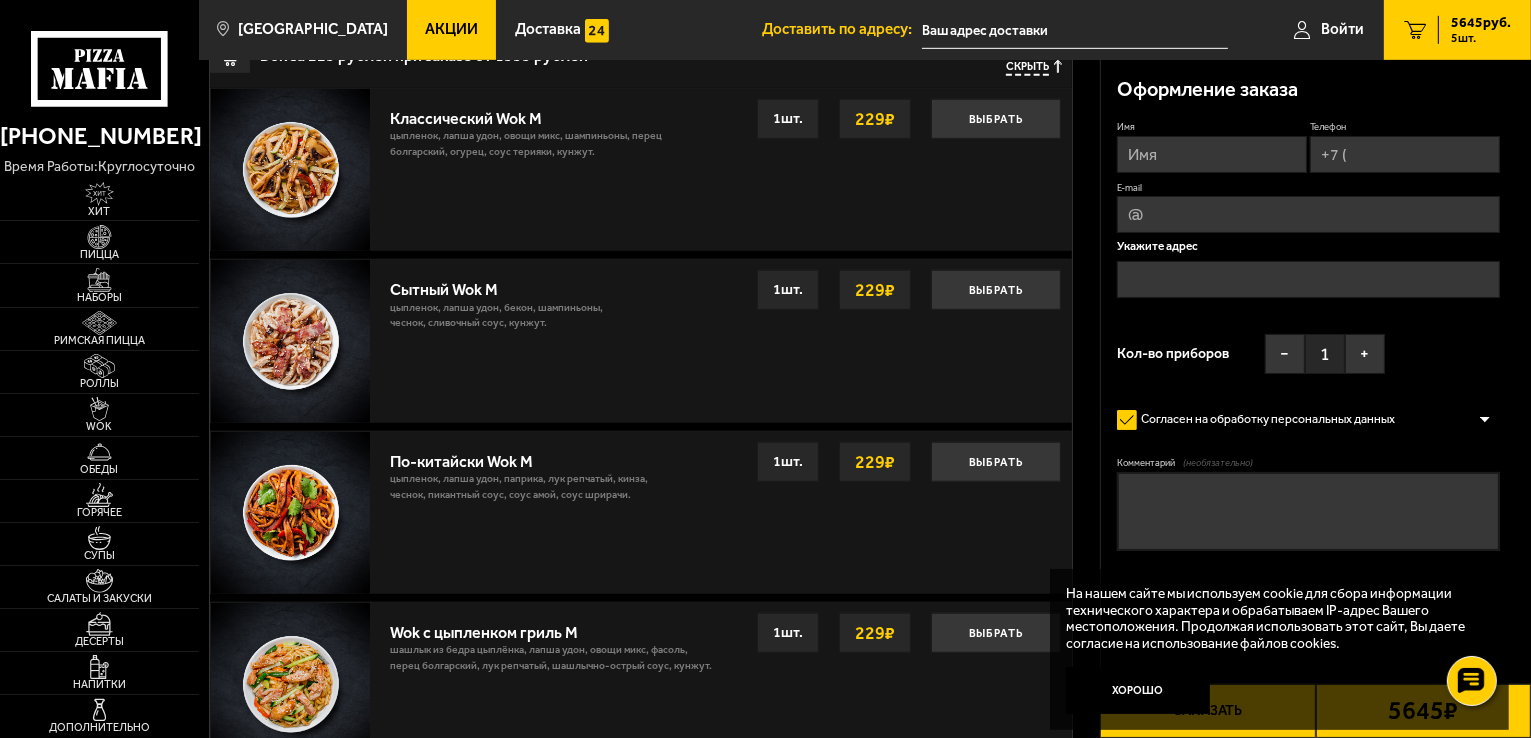 click on "5" at bounding box center [1415, 30] 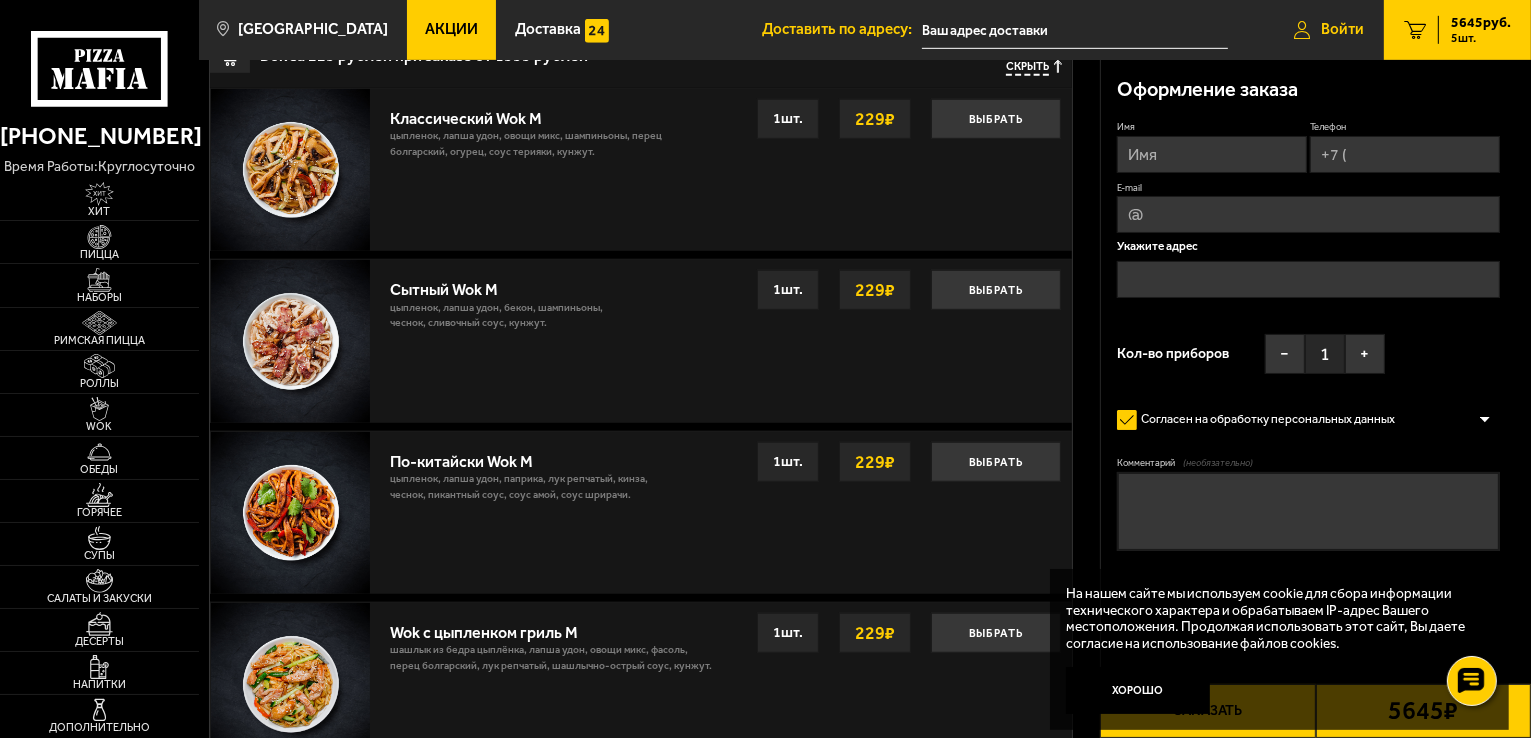 click on "Войти" at bounding box center (1342, 29) 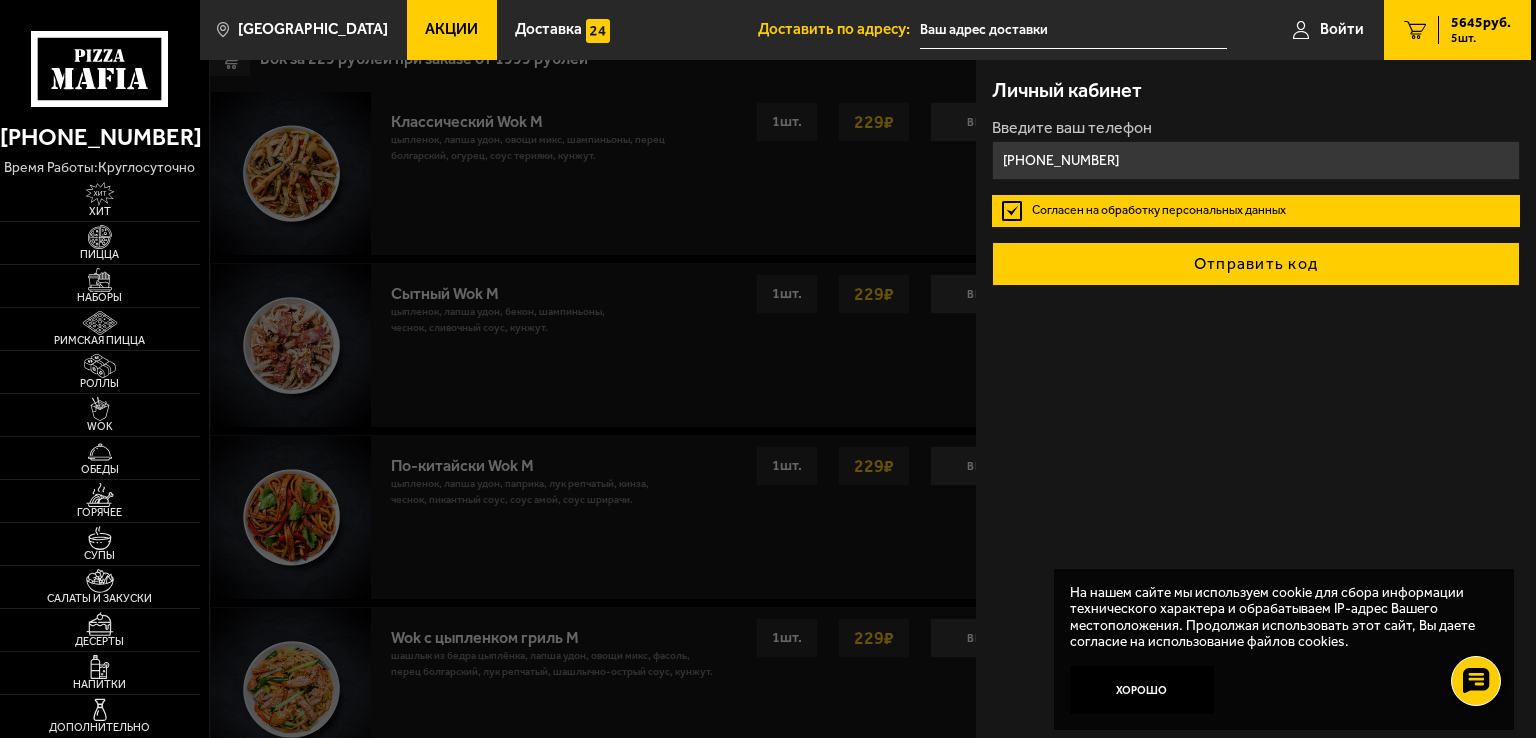type on "[PHONE_NUMBER]" 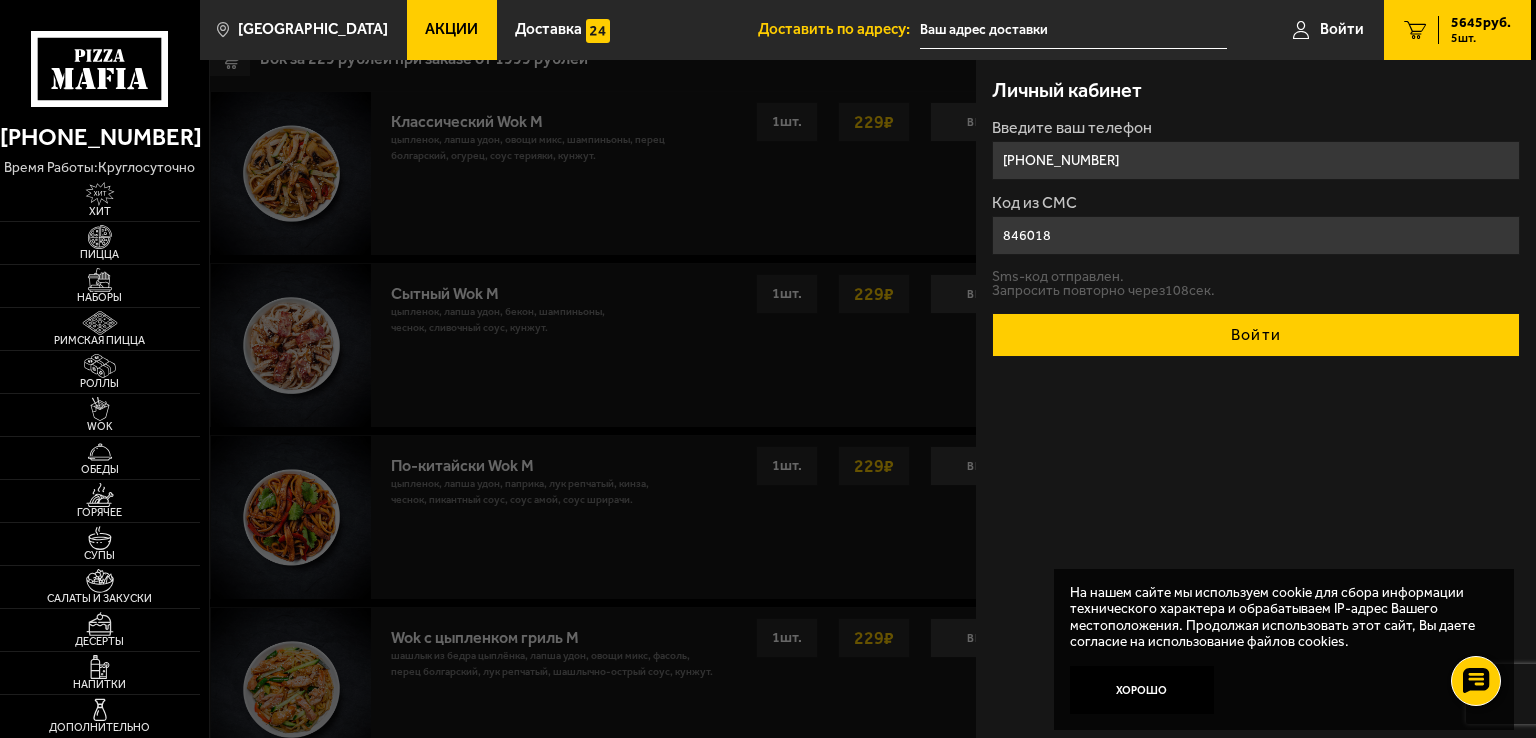 type on "846018" 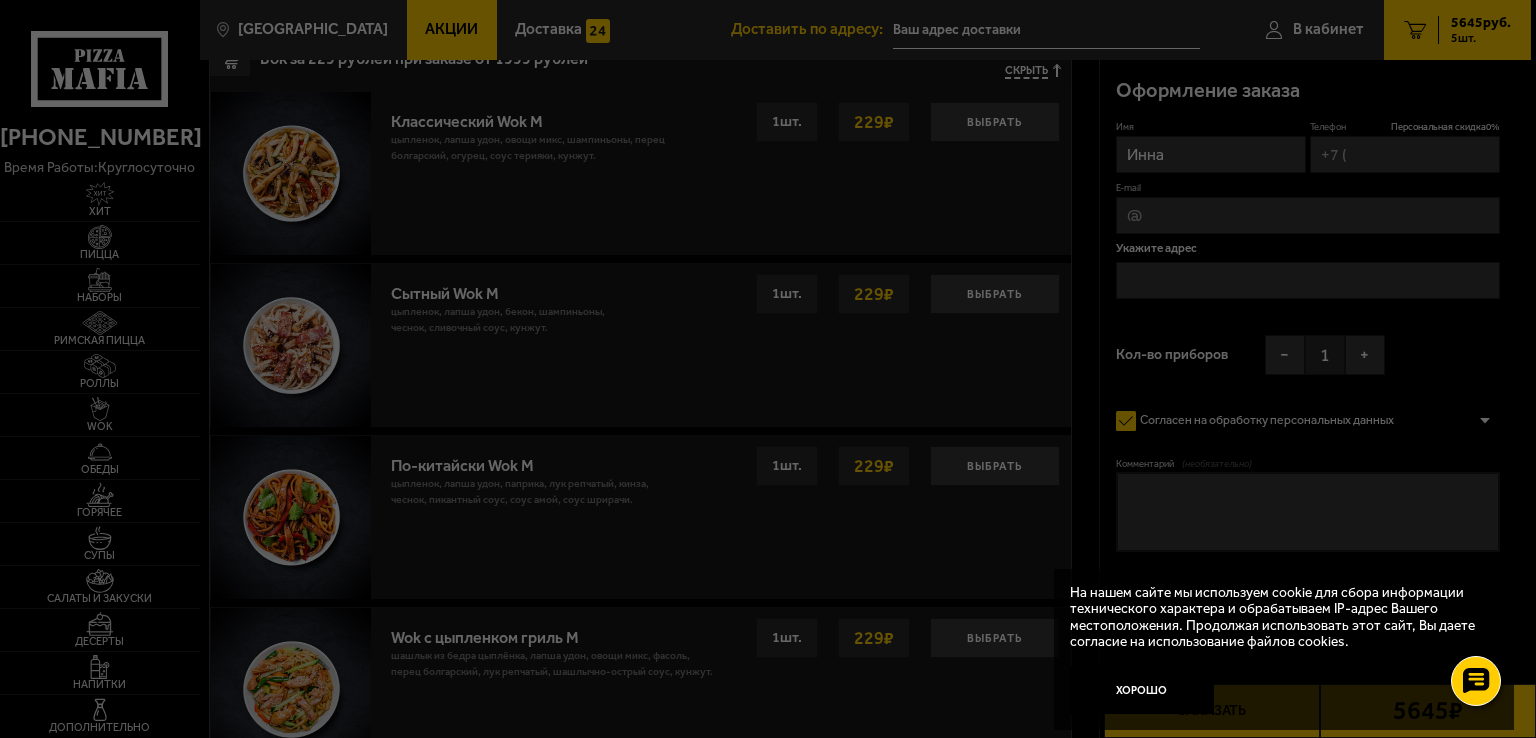 type on "[PHONE_NUMBER]" 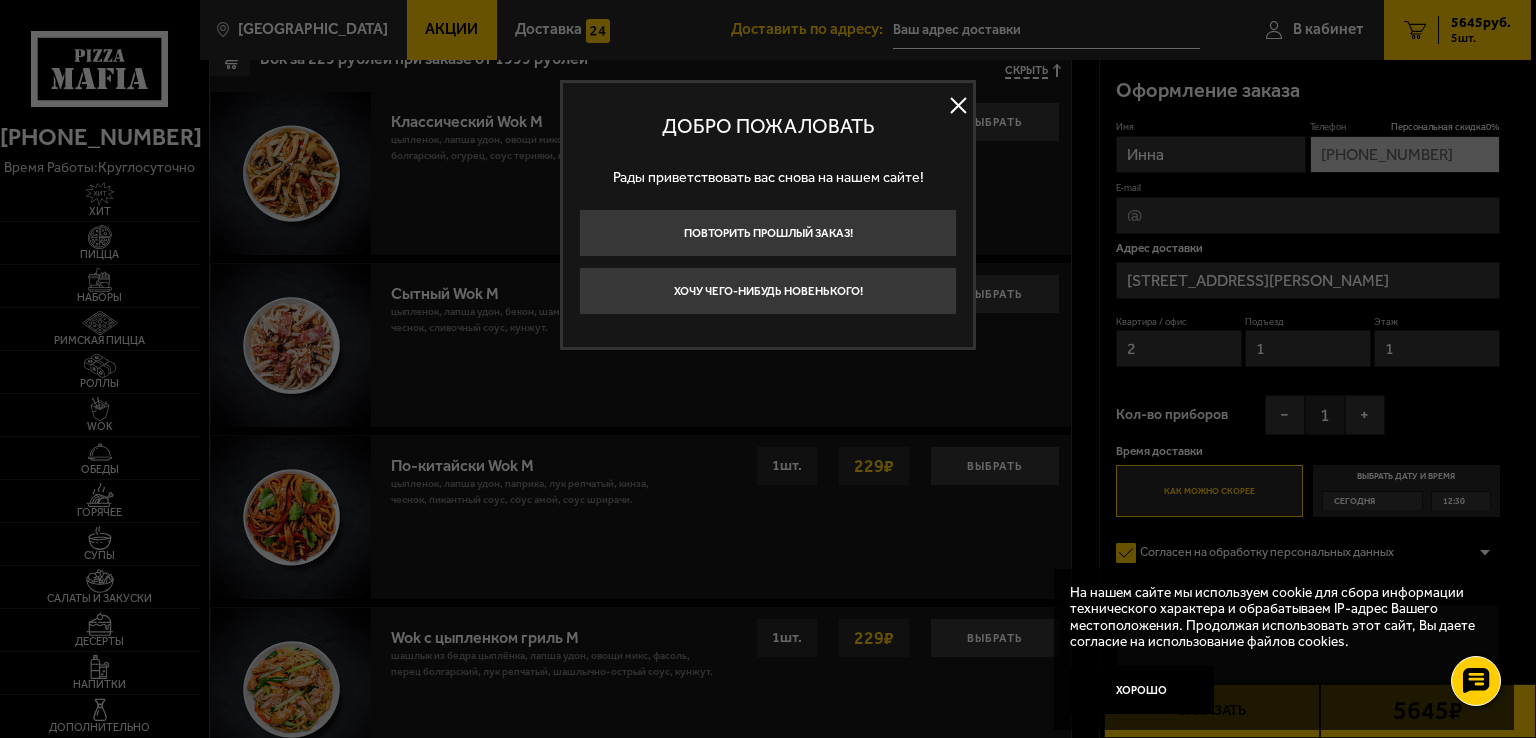 click at bounding box center (958, 106) 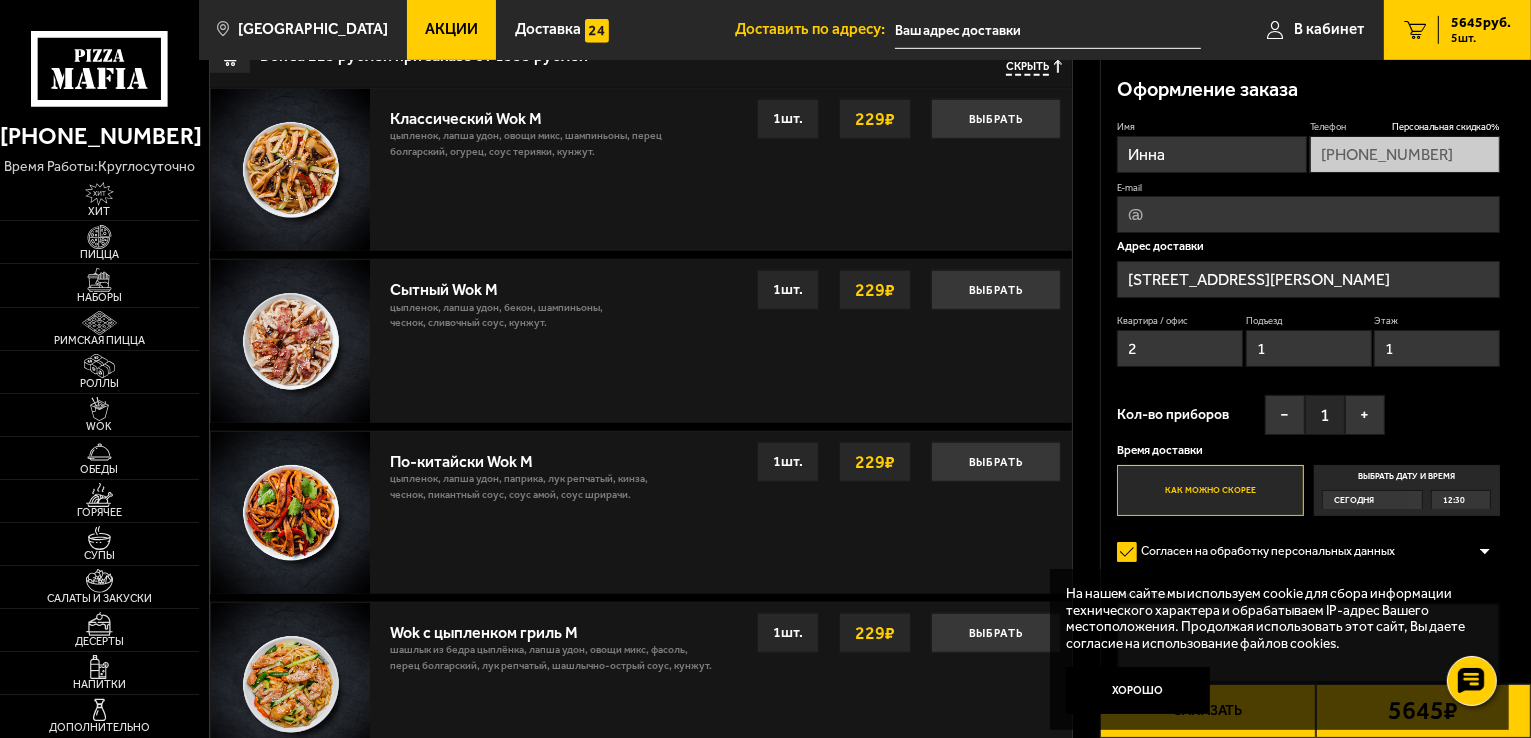 click on "[STREET_ADDRESS][PERSON_NAME]" at bounding box center (1308, 279) 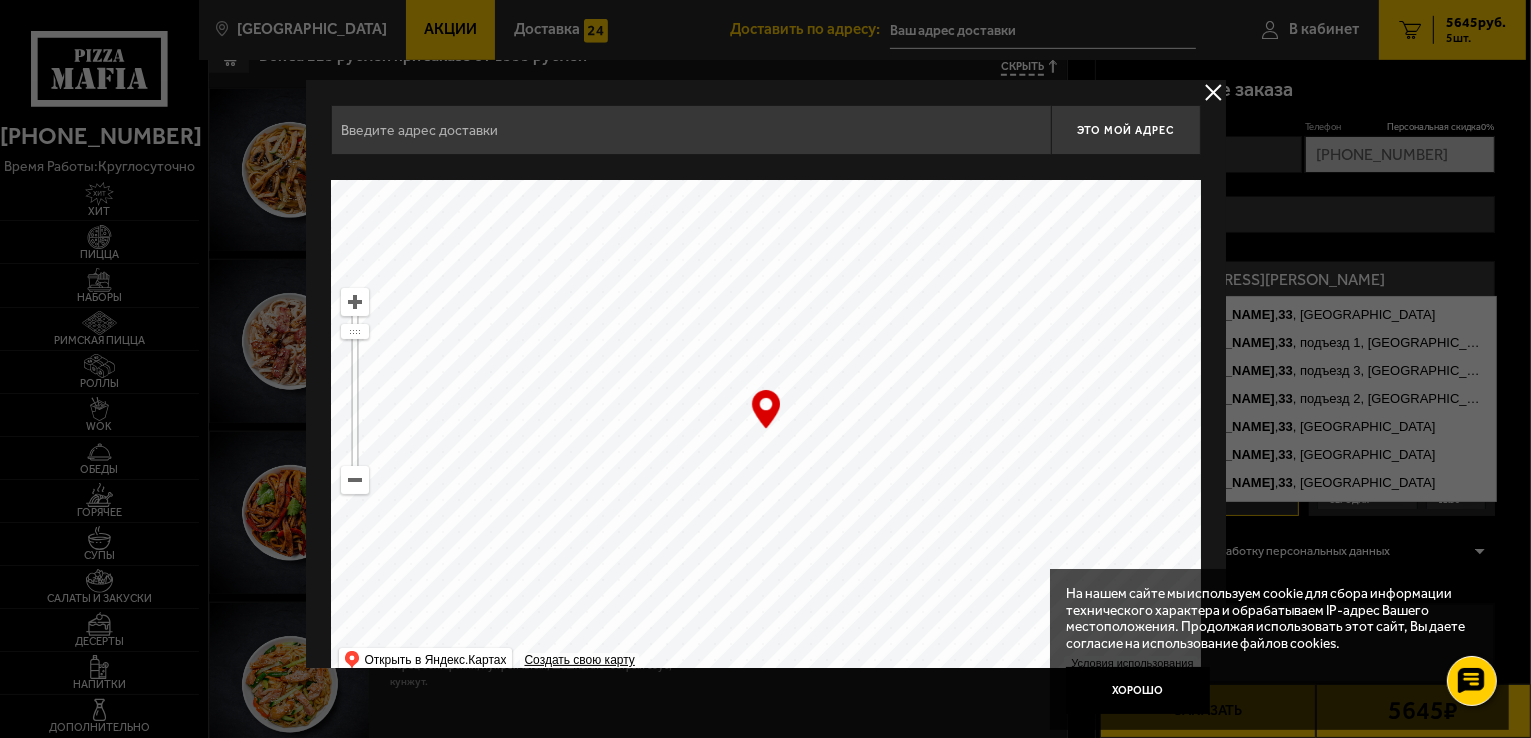 type on "[STREET_ADDRESS][PERSON_NAME]" 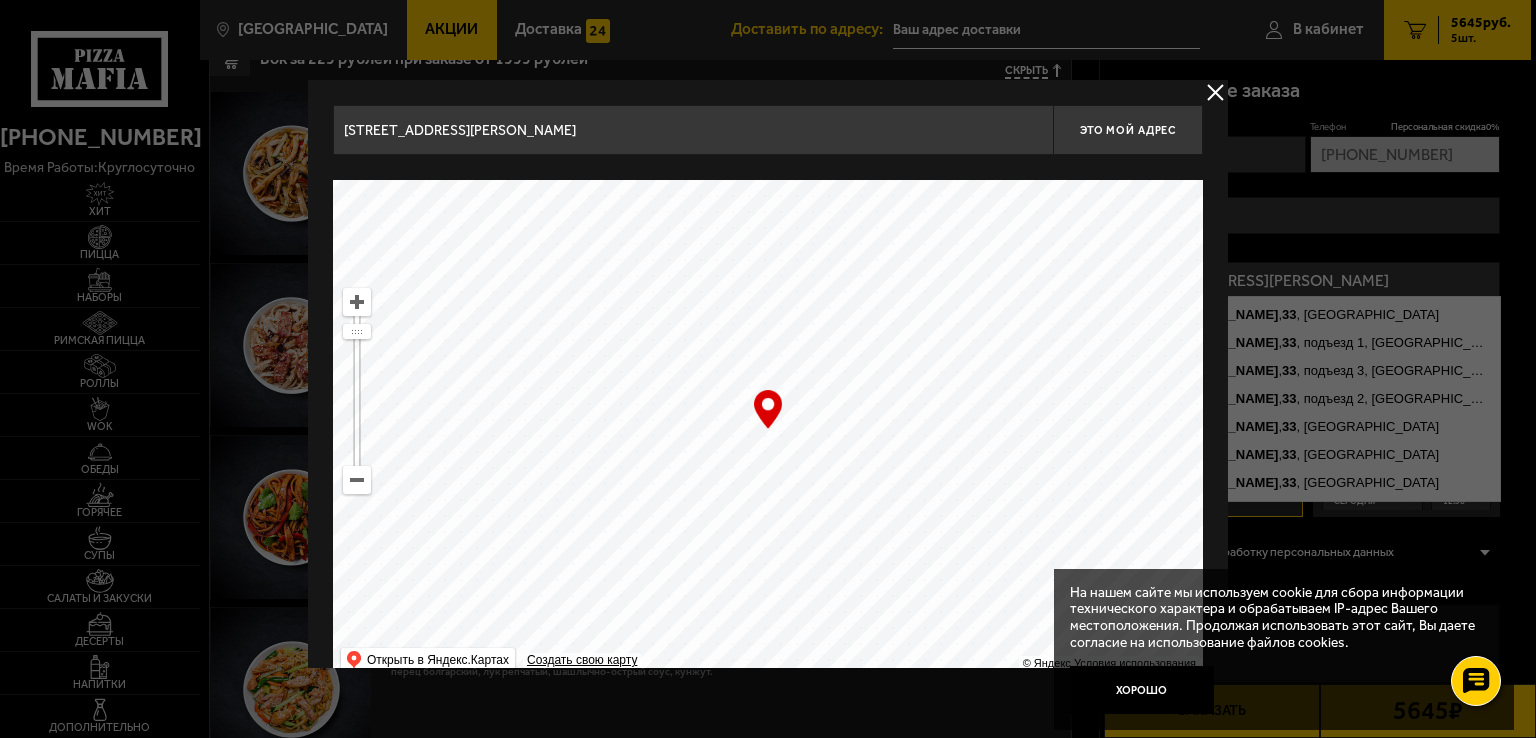 click at bounding box center [1215, 92] 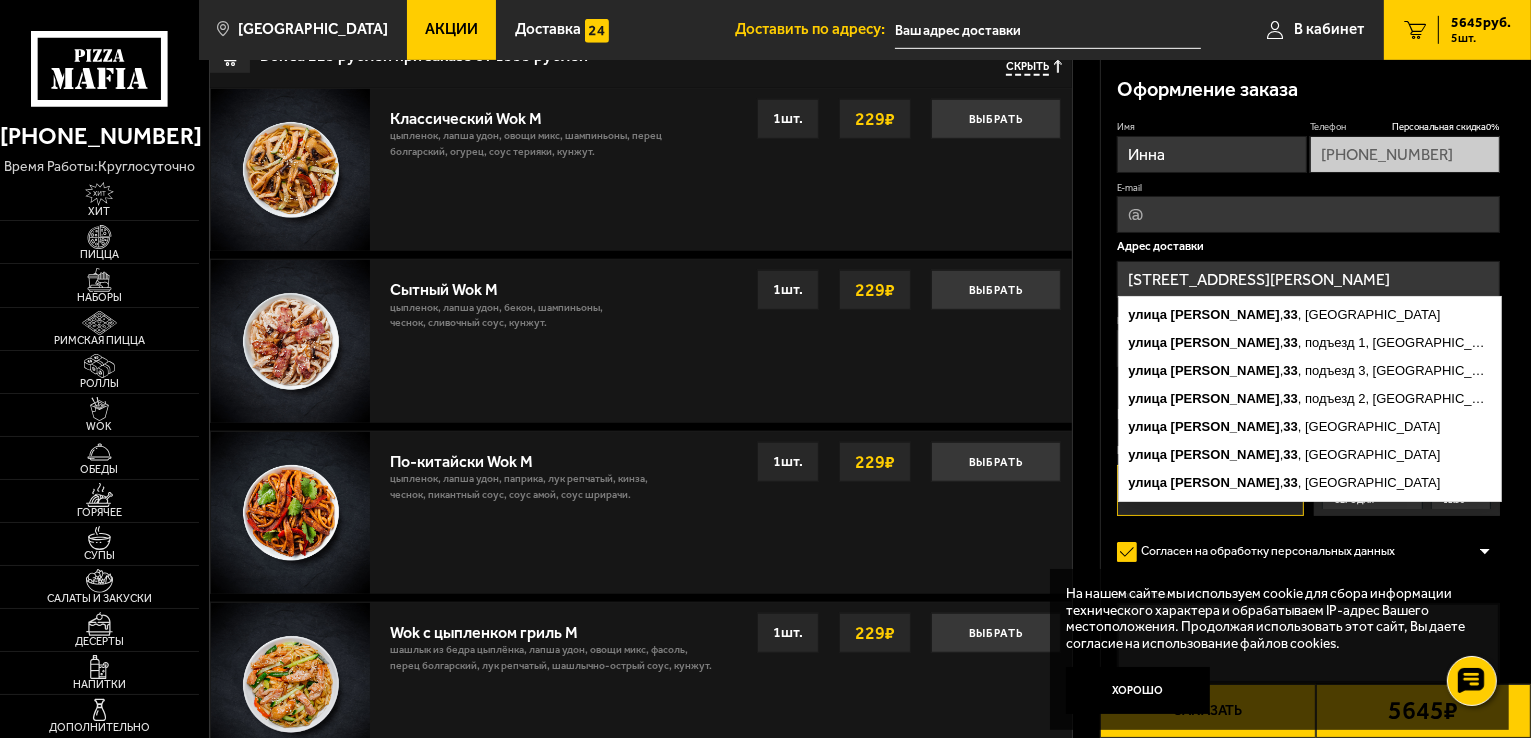 click on "[STREET_ADDRESS][PERSON_NAME]" at bounding box center [1308, 279] 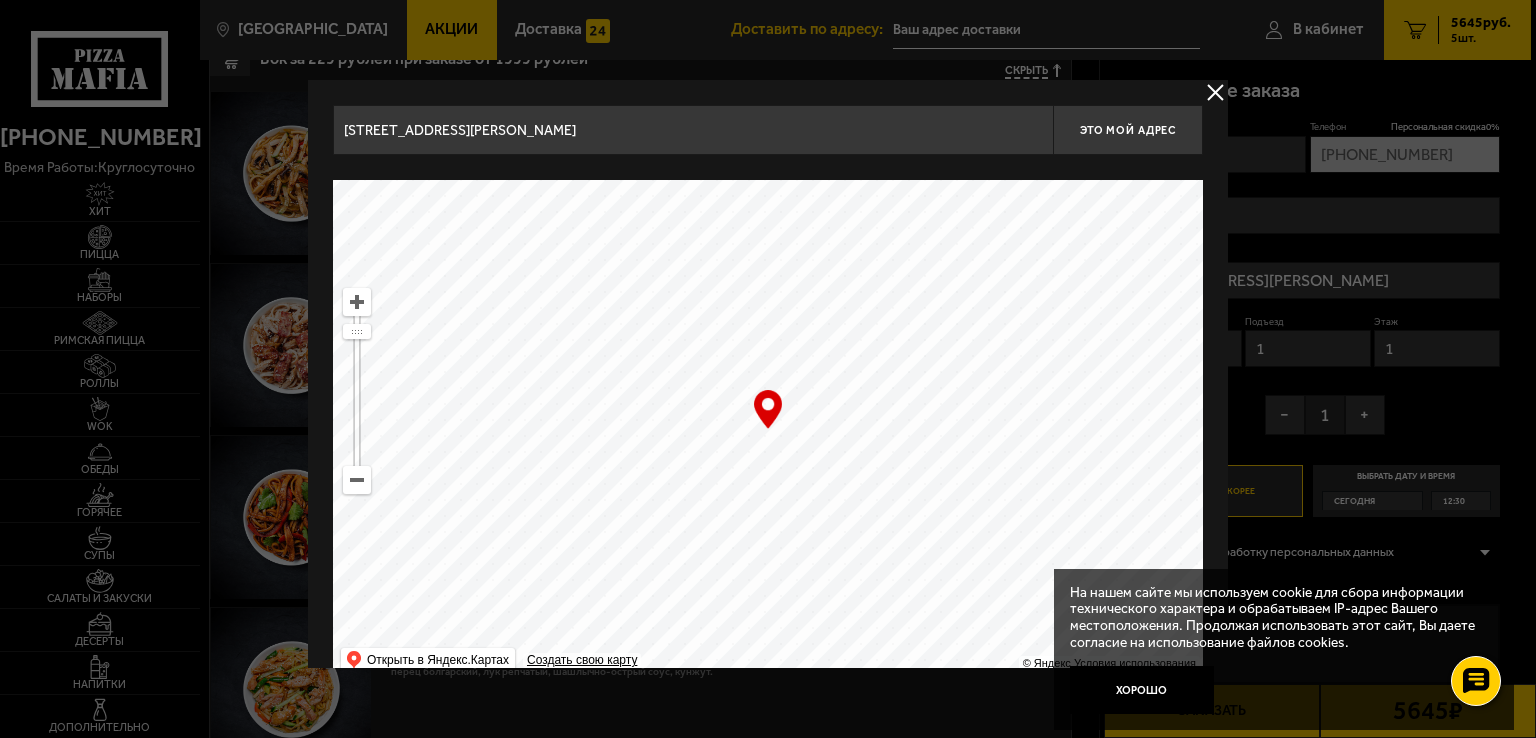 click on "[STREET_ADDRESS][PERSON_NAME]" at bounding box center [693, 130] 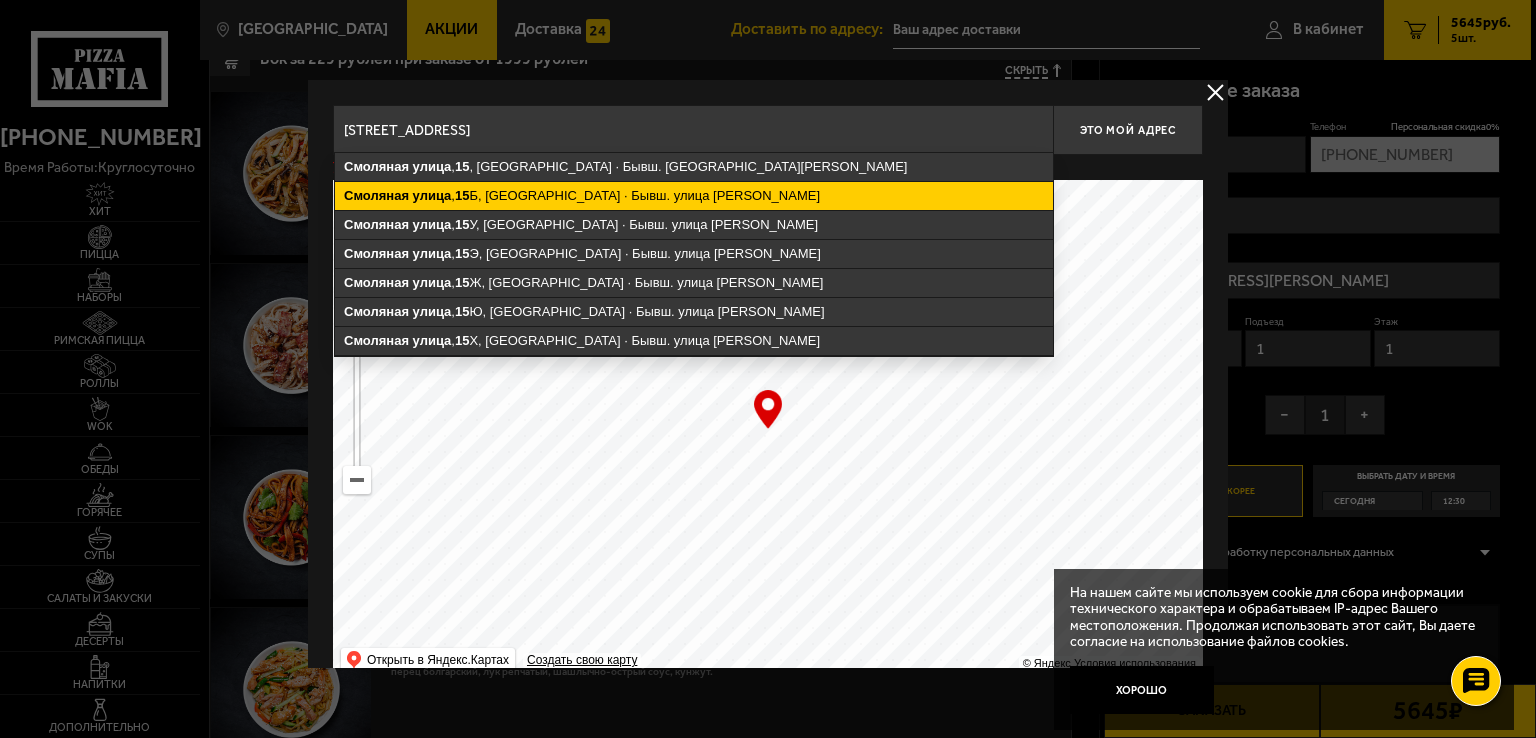click on "Смоляная   улица ,  15 Б, Санкт-Петербург · Бывш. улица Книпович" at bounding box center [694, 196] 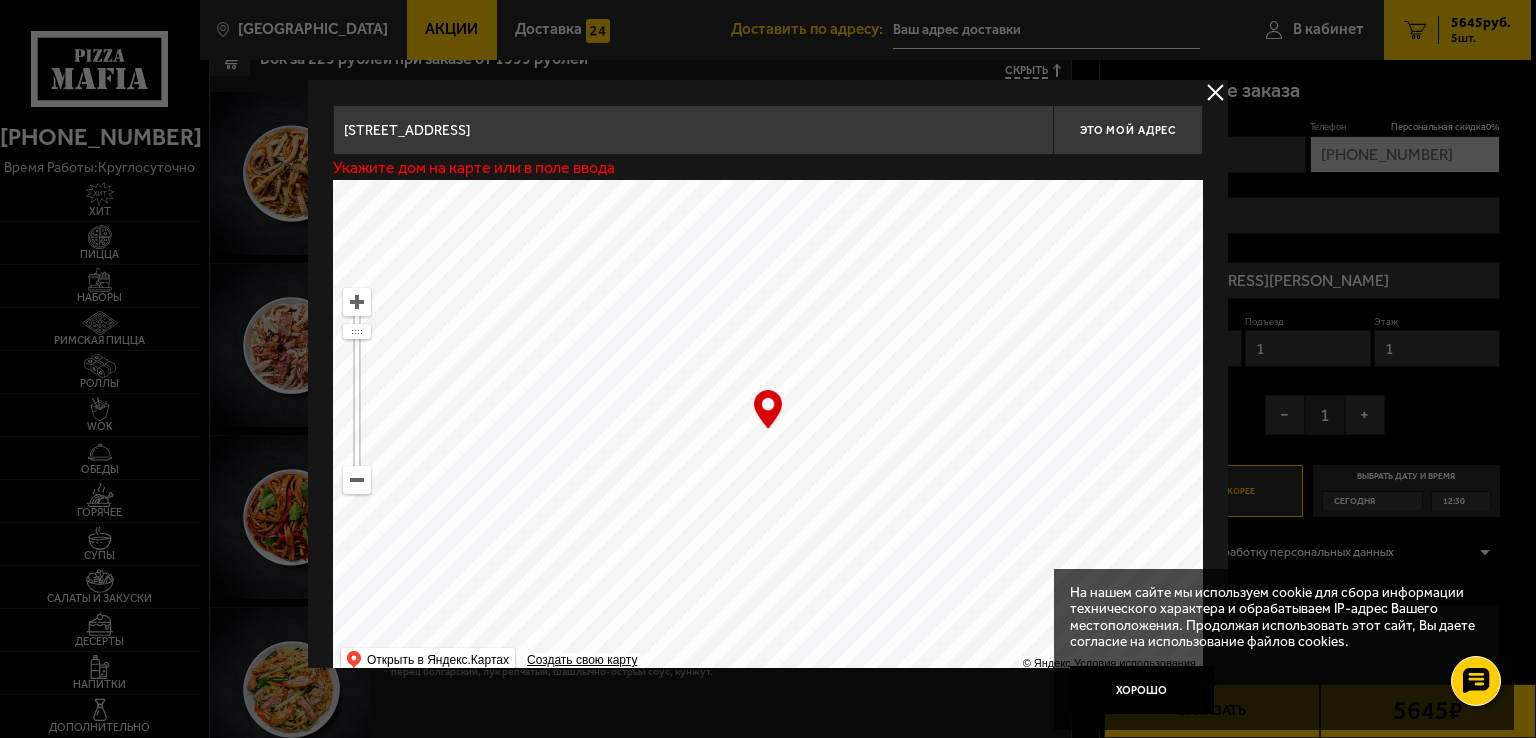 type on "[STREET_ADDRESS]" 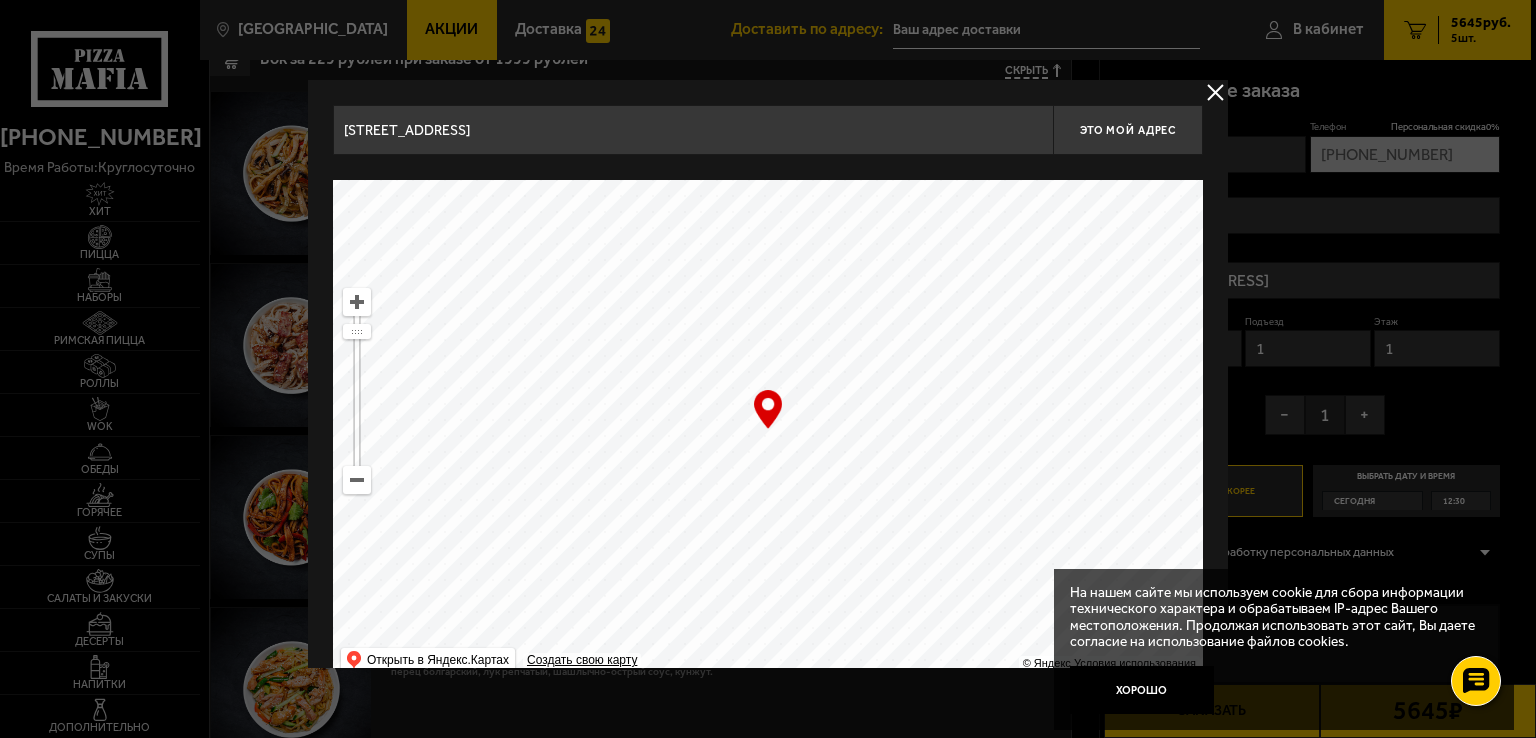 click on "Санкт-Петербург, Смоляная улица, 15Б" at bounding box center [693, 130] 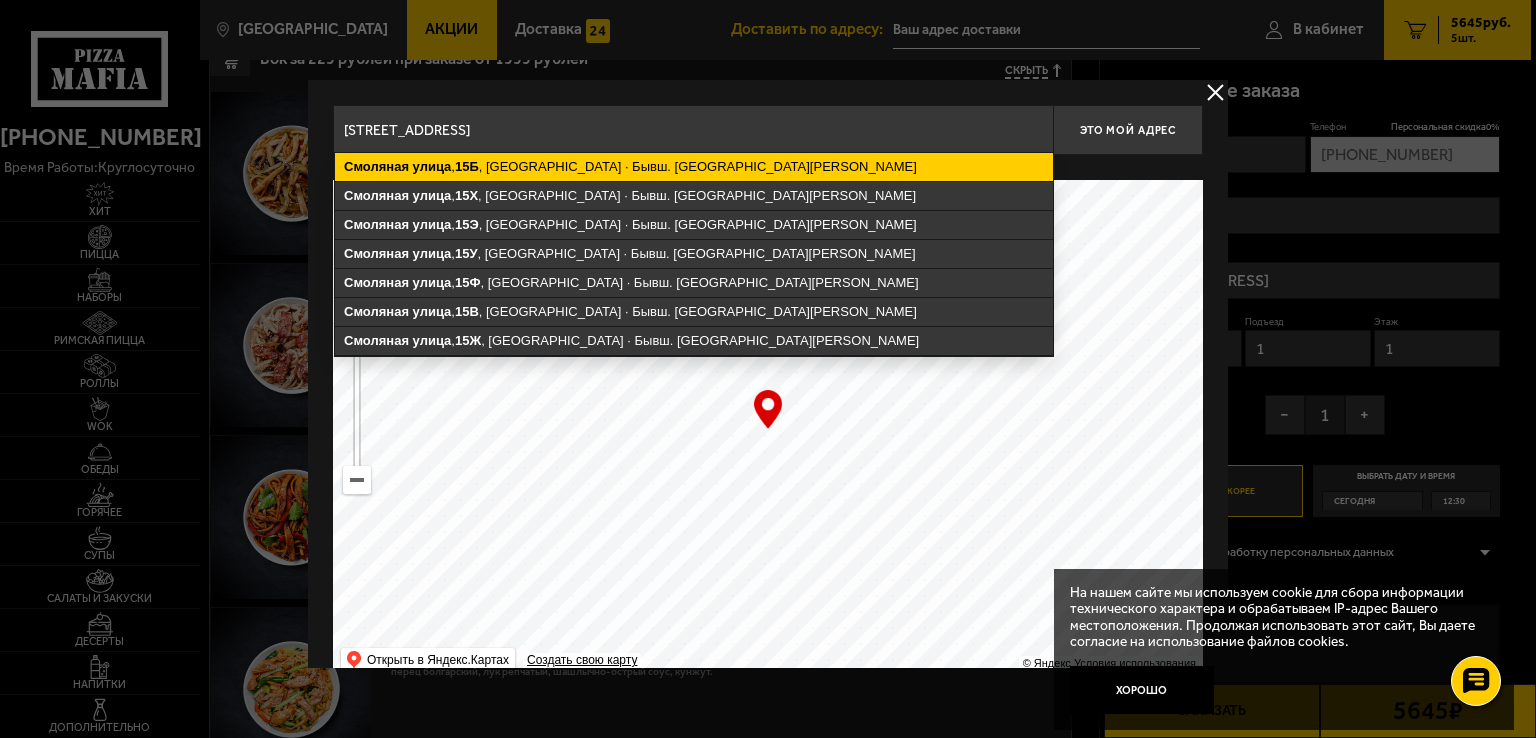click on "Смоляная   улица ,  15Б , Санкт-Петербург · Бывш. улица Книпович" at bounding box center (694, 167) 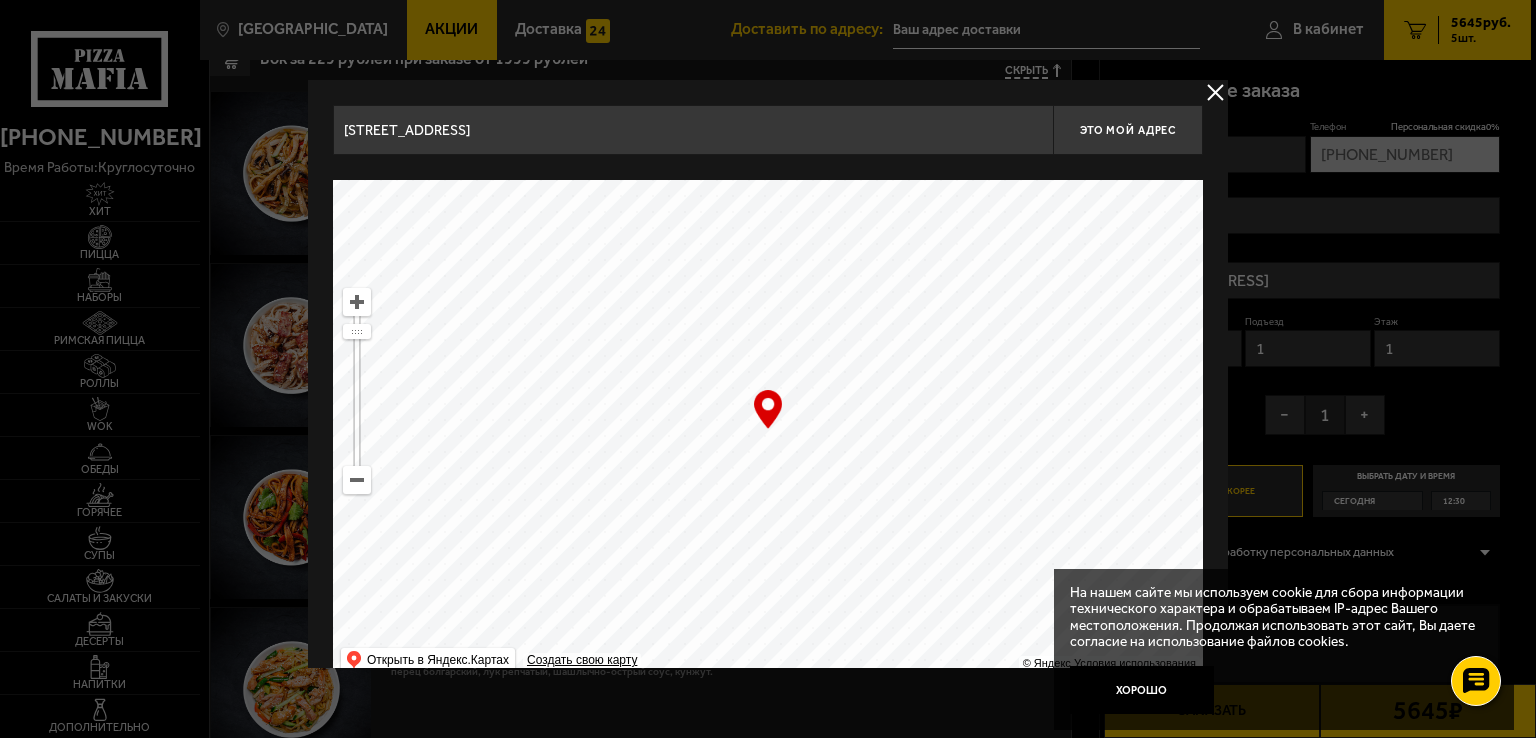 click on "… © Яндекс   Условия использования Открыть в Яндекс.Картах Создать свою карту" at bounding box center (768, 430) 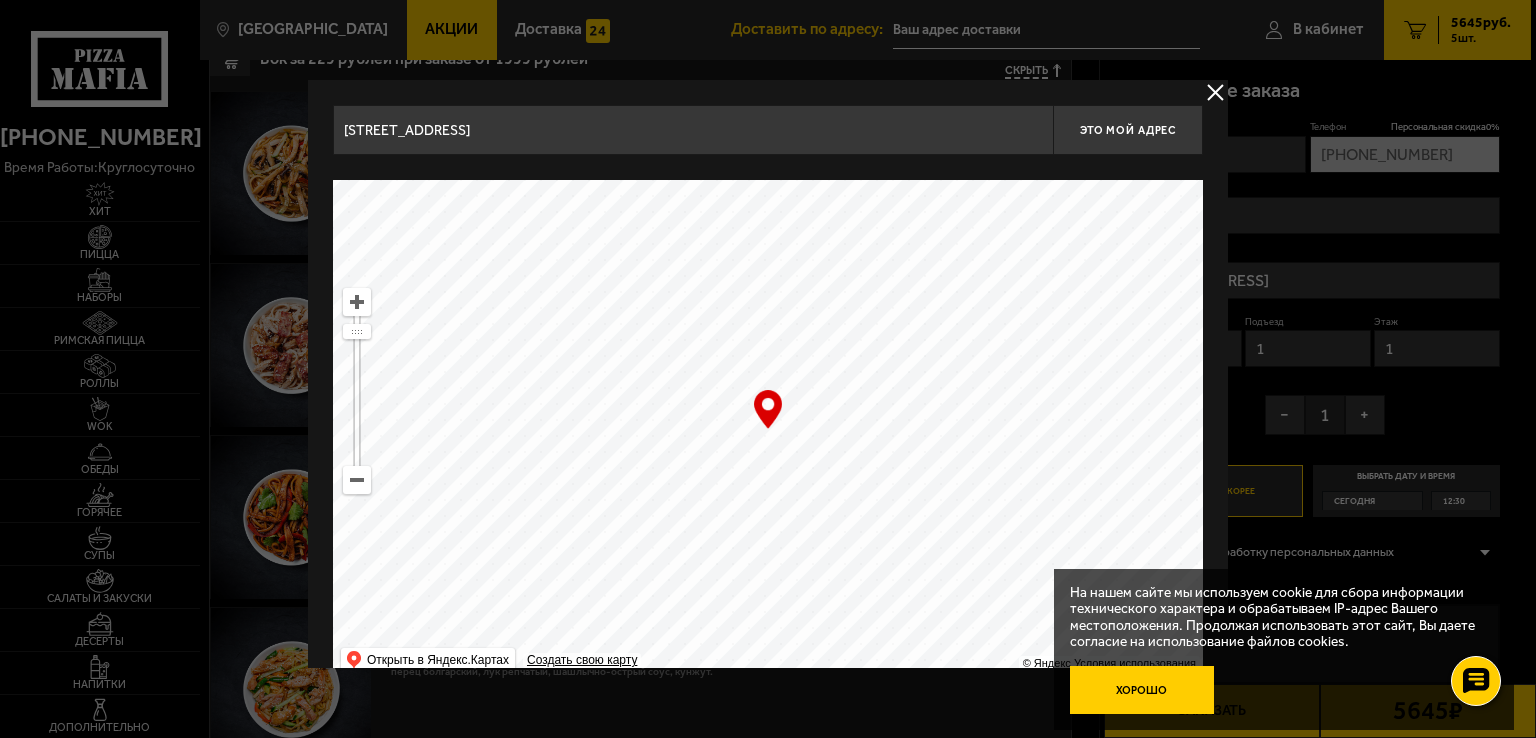 click on "Хорошо" at bounding box center [1142, 690] 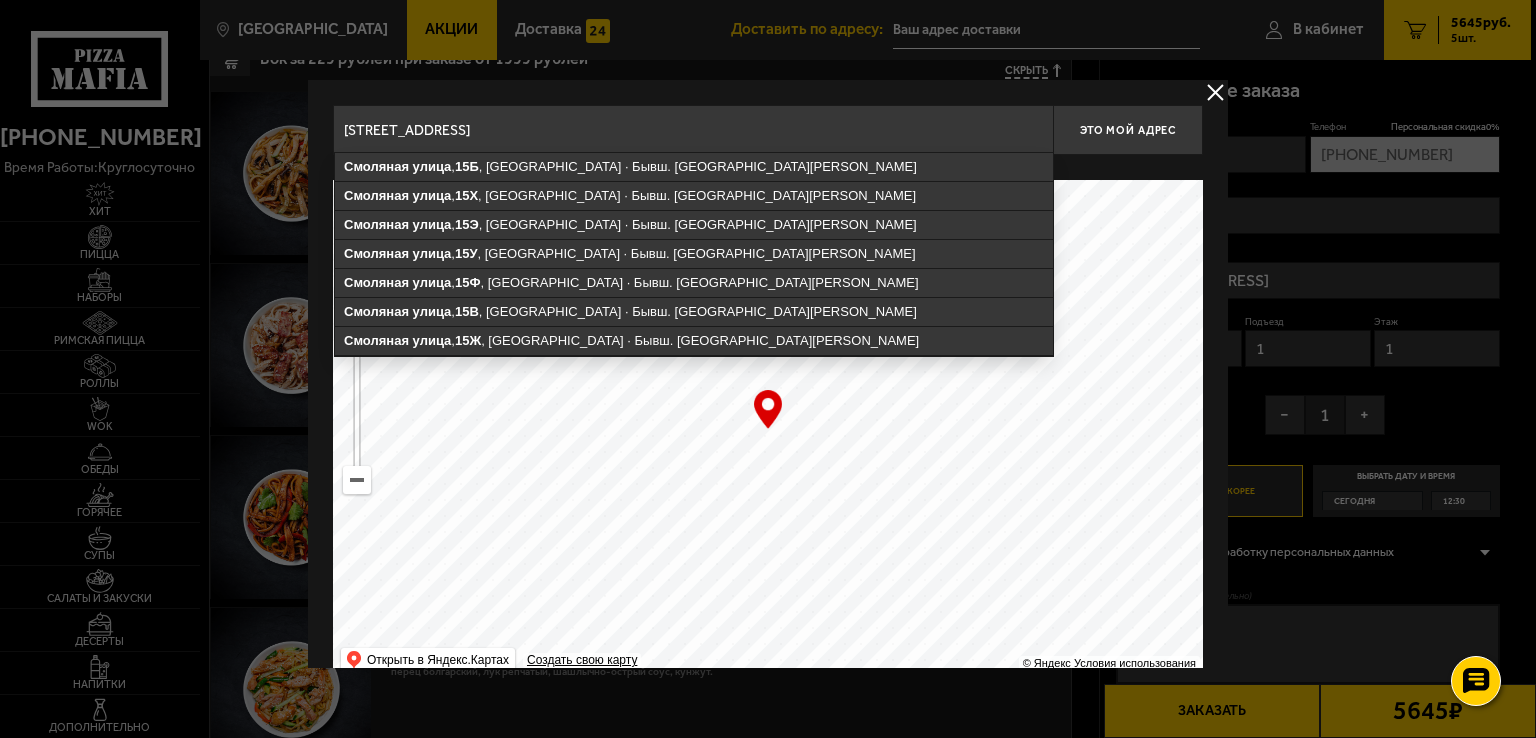 click on "Санкт-Петербург, Смоляная улица, 15Б" at bounding box center [693, 130] 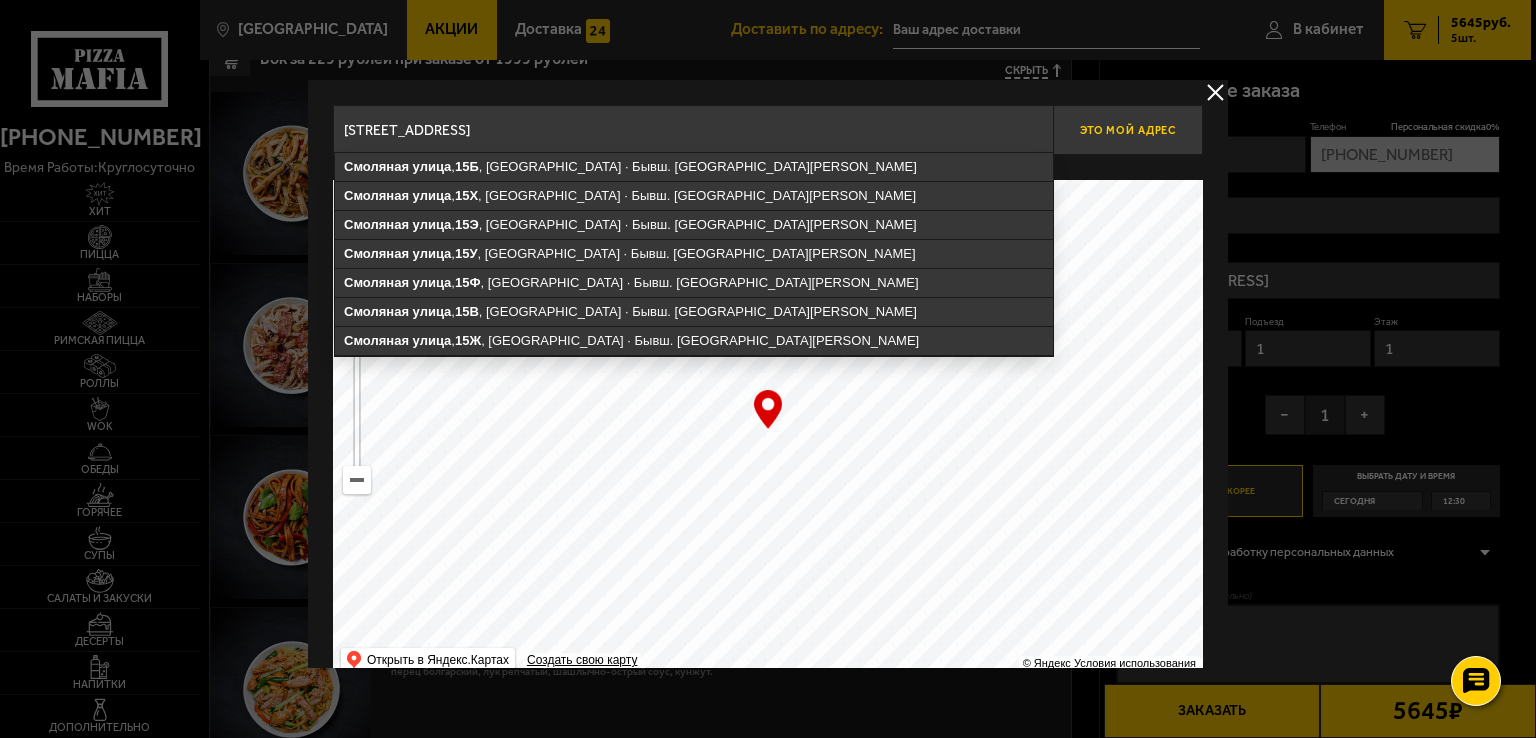 click on "Это мой адрес" at bounding box center [1128, 130] 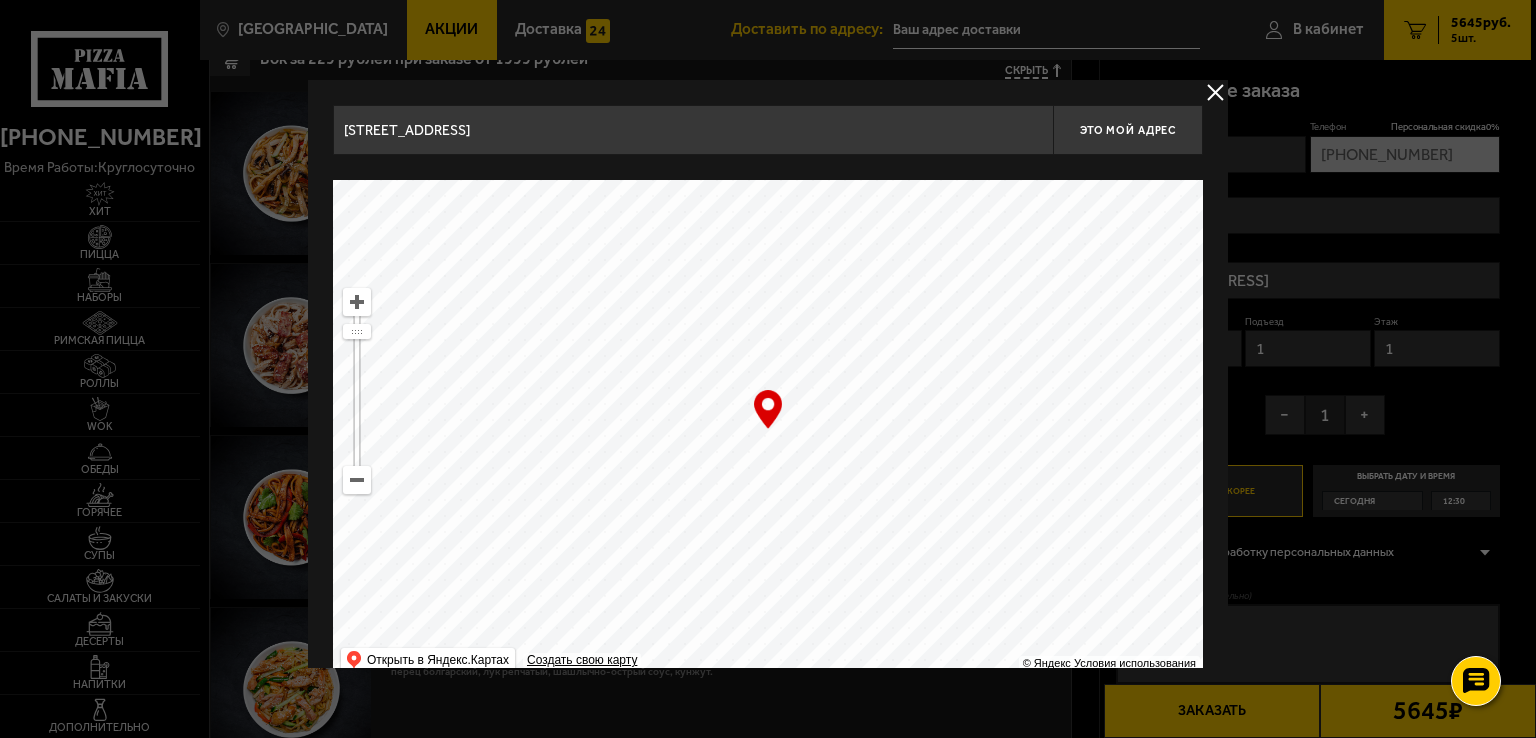 type on "[STREET_ADDRESS]" 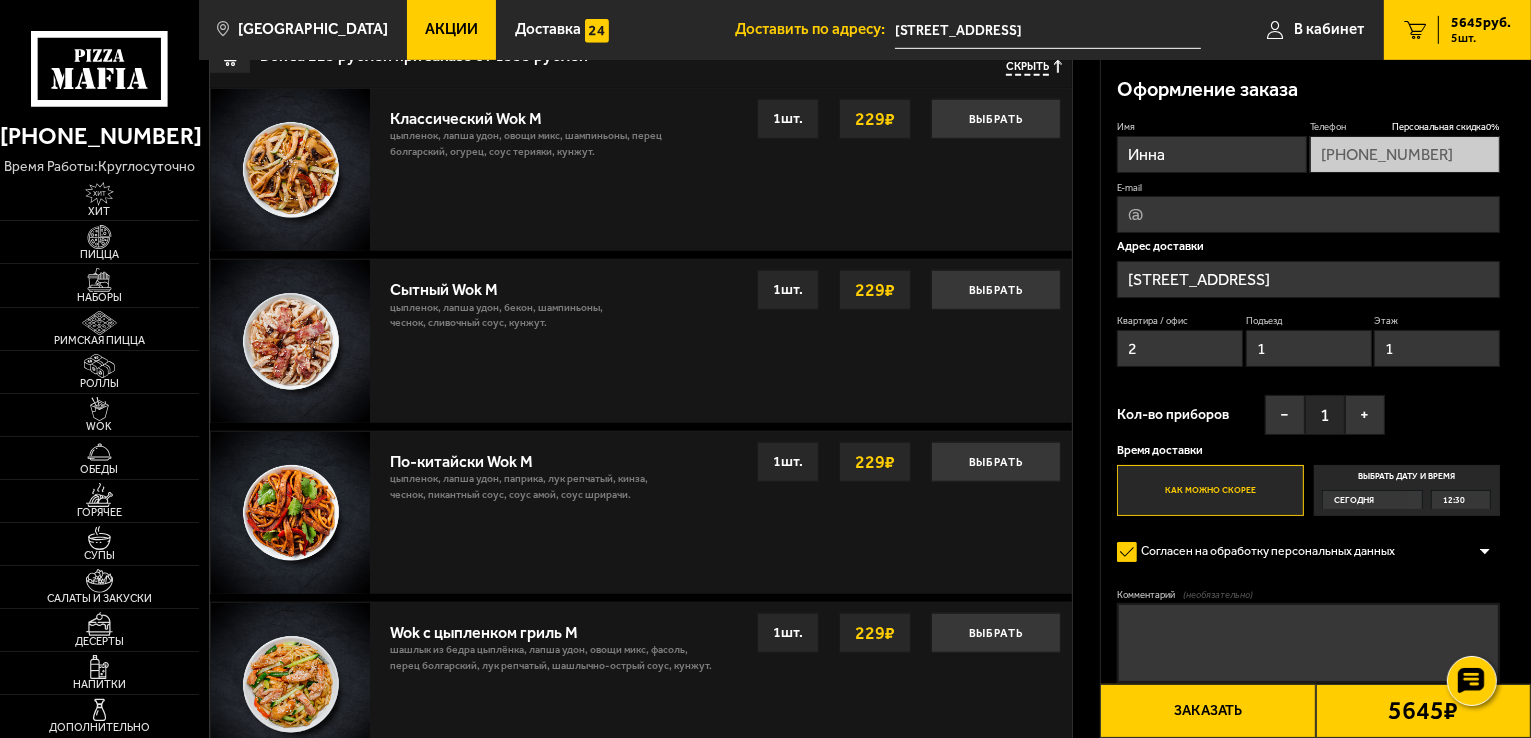 click on "2" at bounding box center [1180, 348] 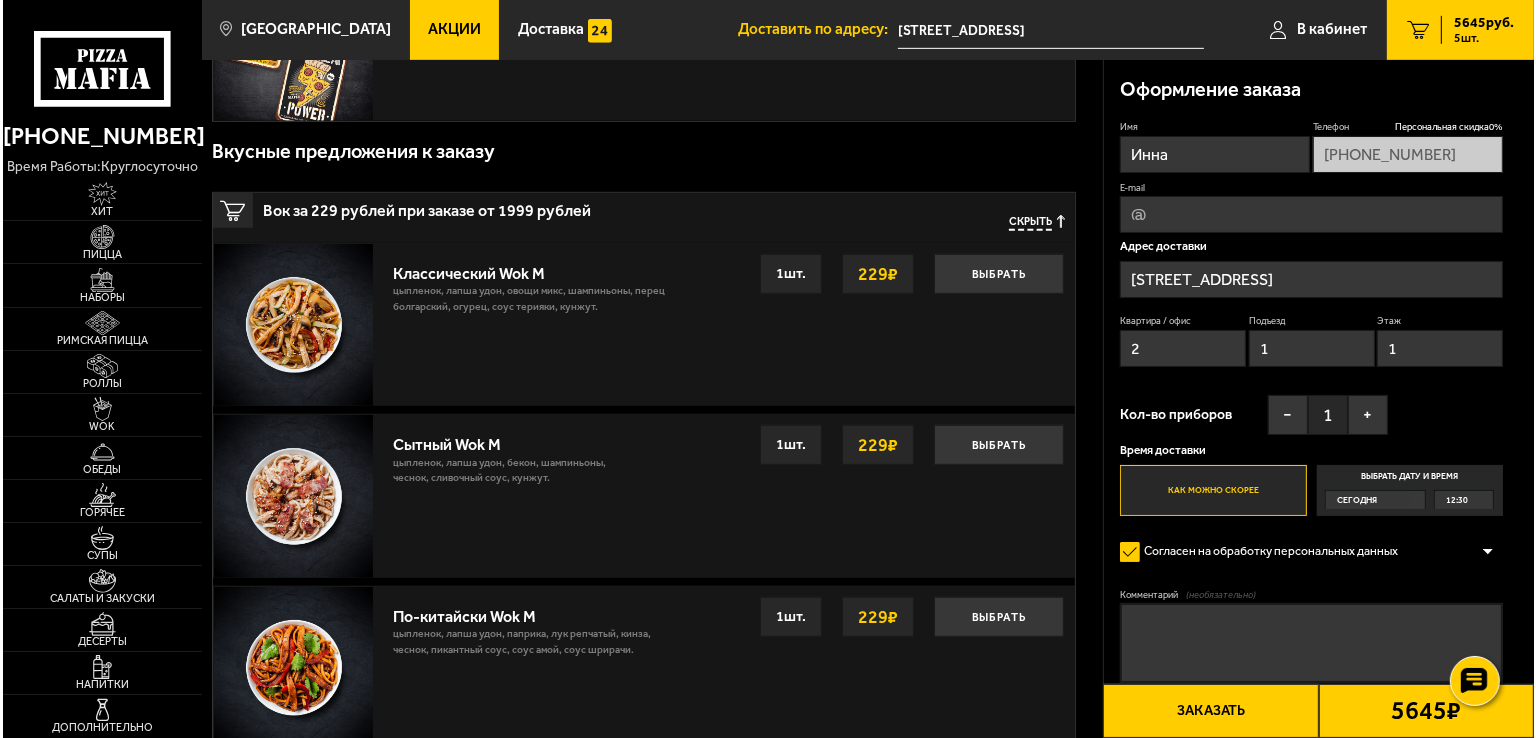 scroll, scrollTop: 1000, scrollLeft: 0, axis: vertical 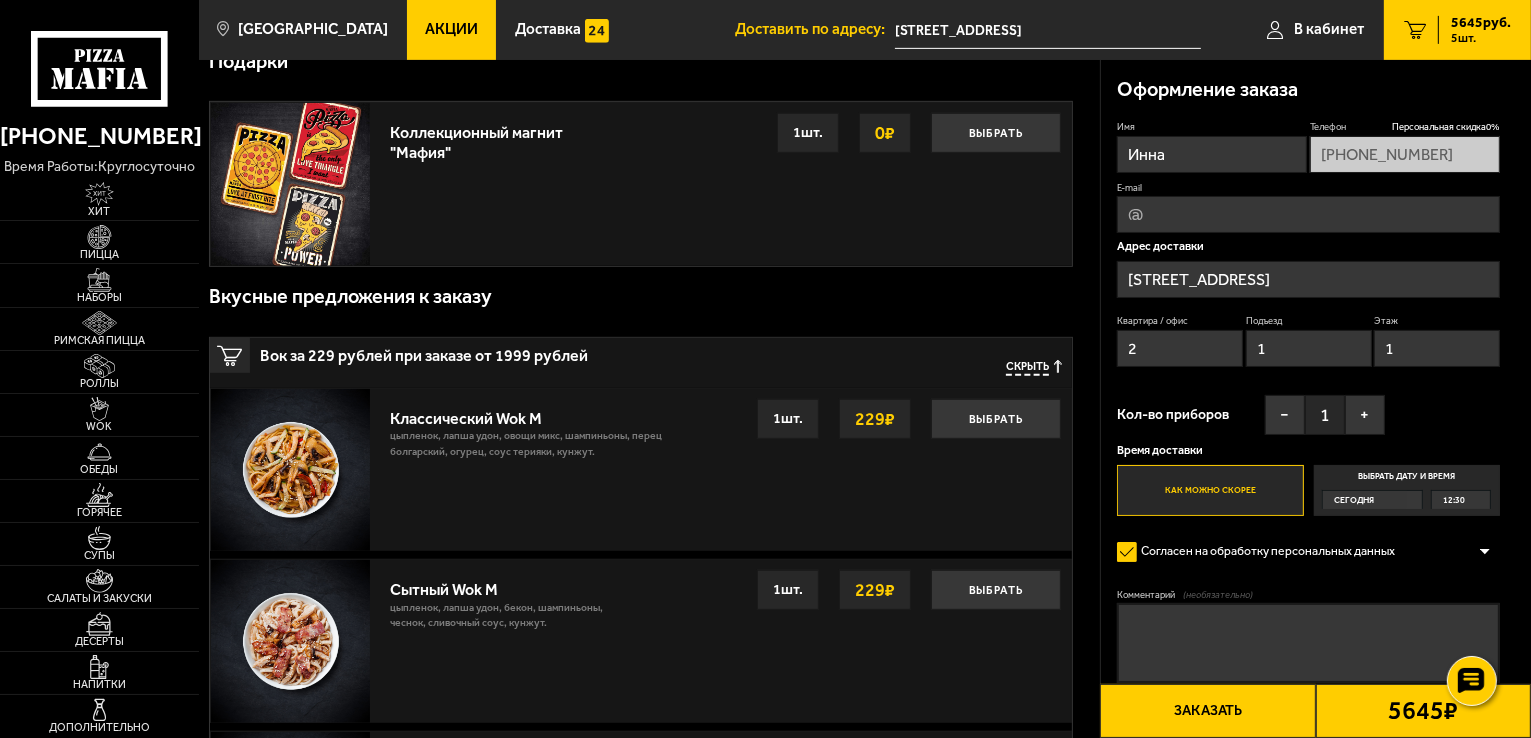 click on "[STREET_ADDRESS]" at bounding box center [1048, 30] 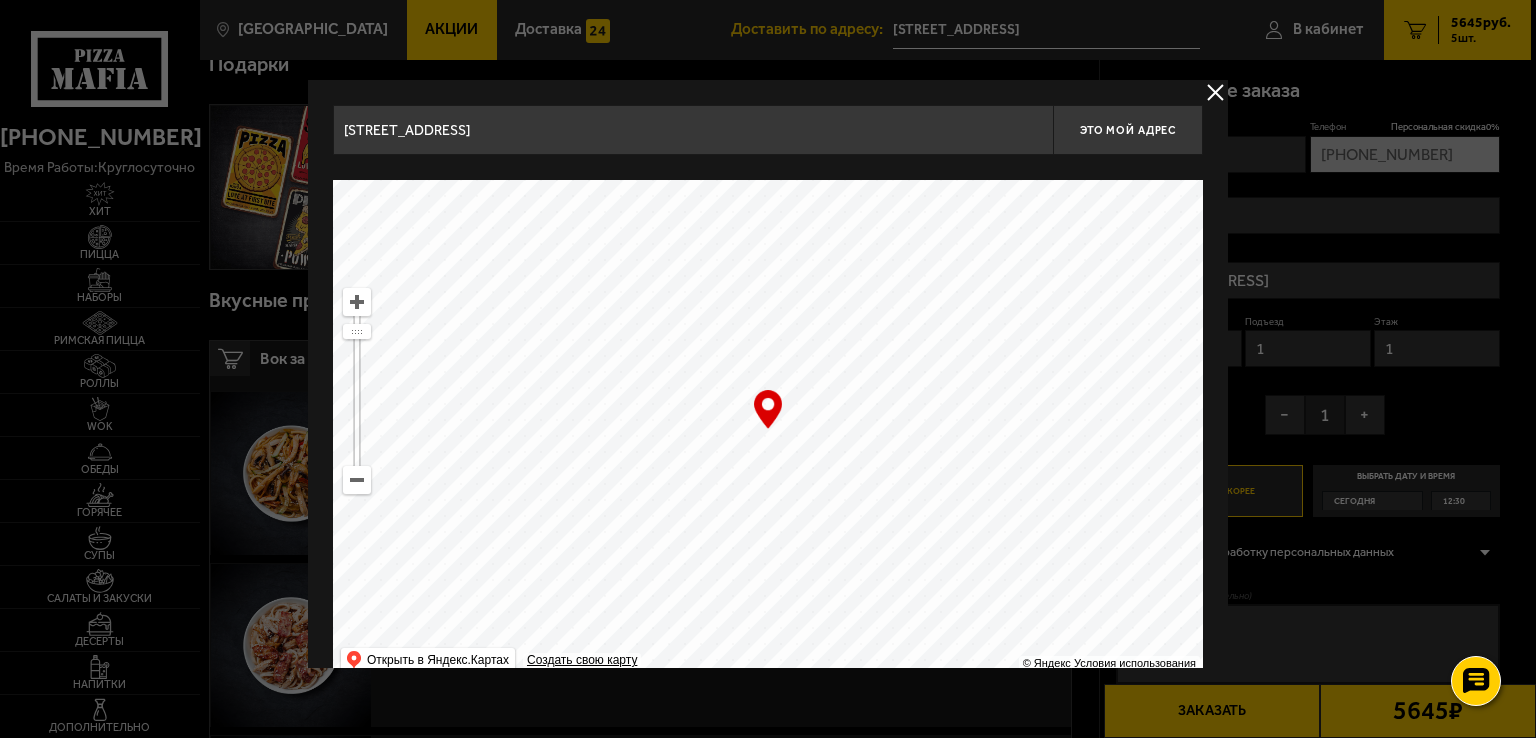 click on "[STREET_ADDRESS]" at bounding box center [693, 130] 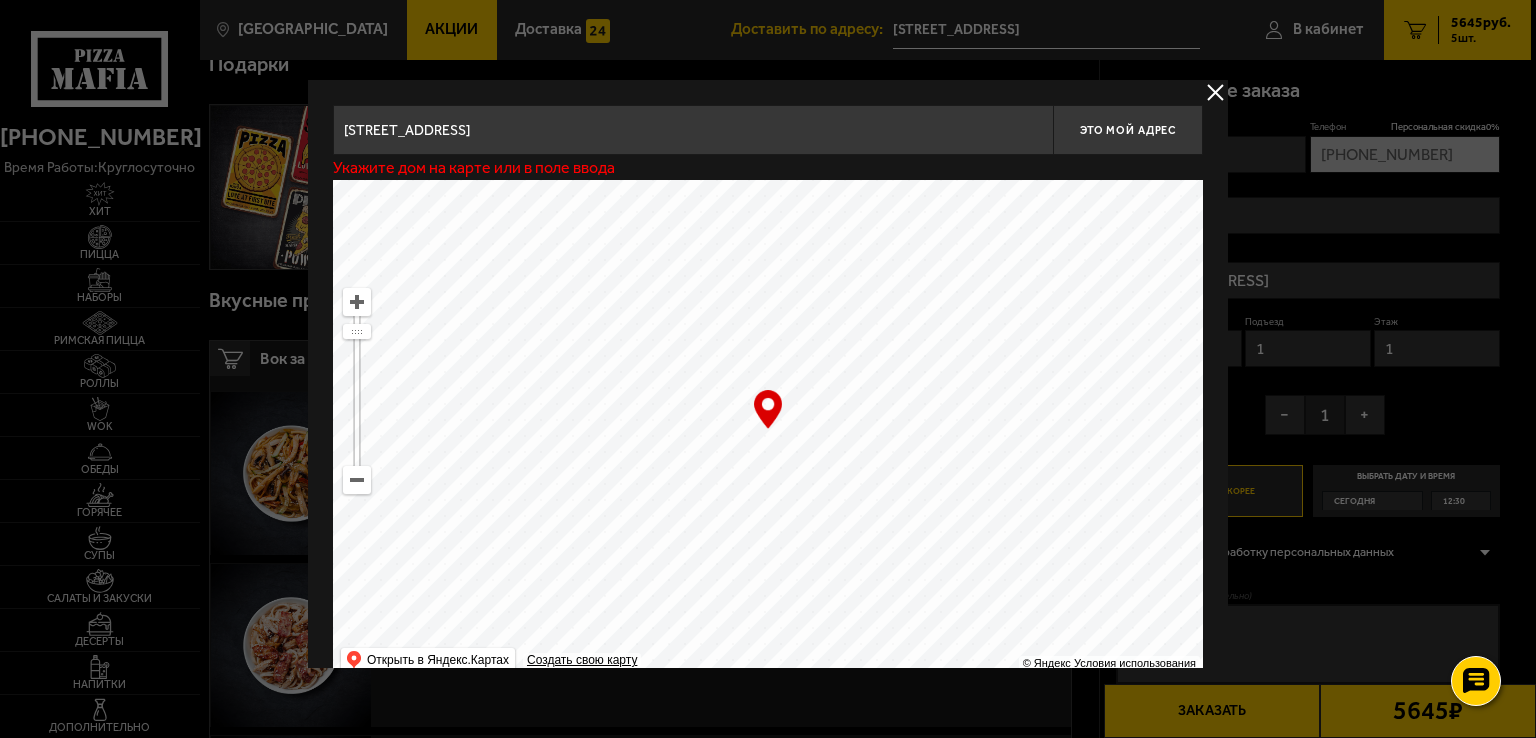 click on "… © Яндекс   Условия использования Открыть в Яндекс.Картах Создать свою карту" at bounding box center (768, 430) 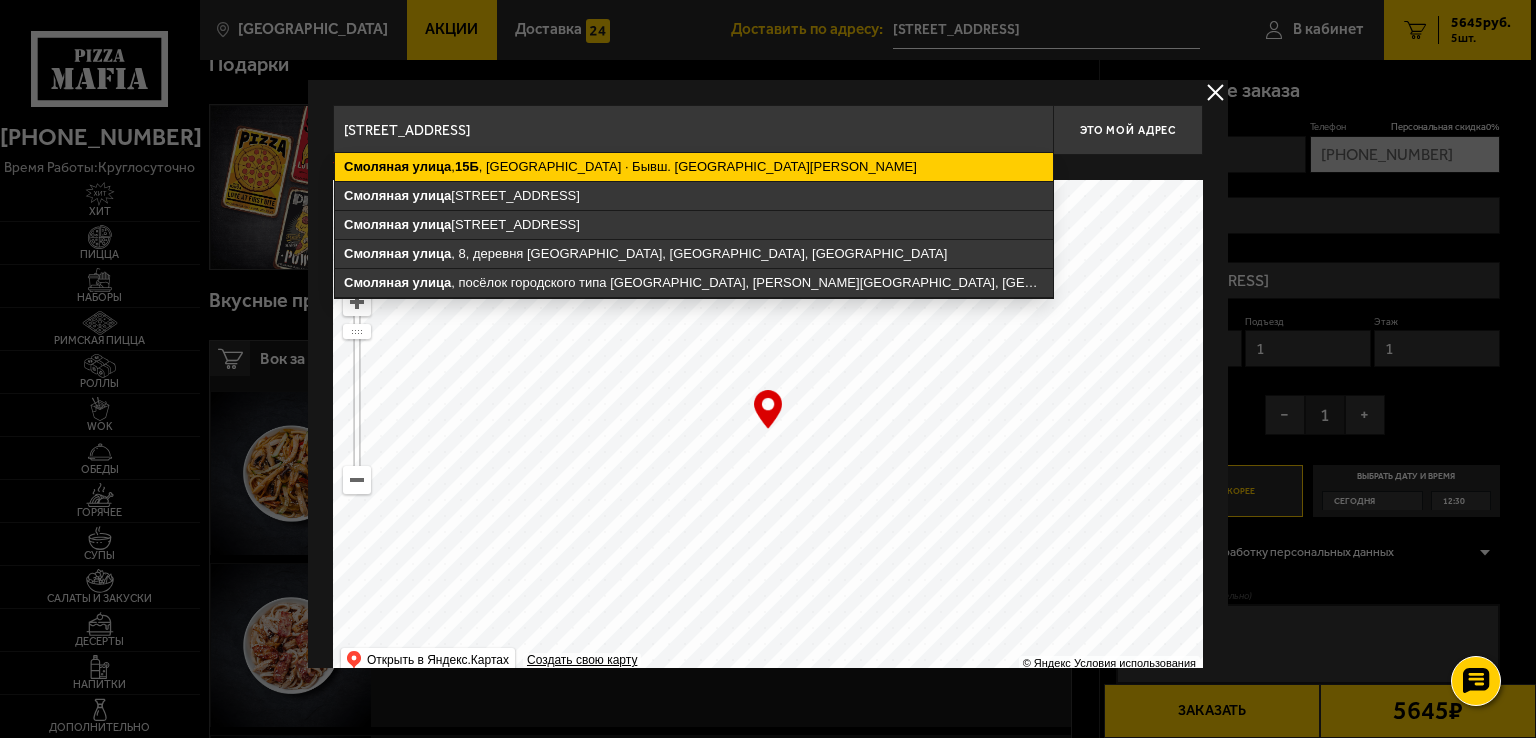 click on "Смоляная   улица ,  15Б , Санкт-Петербург · Бывш. улица Книпович" at bounding box center [694, 167] 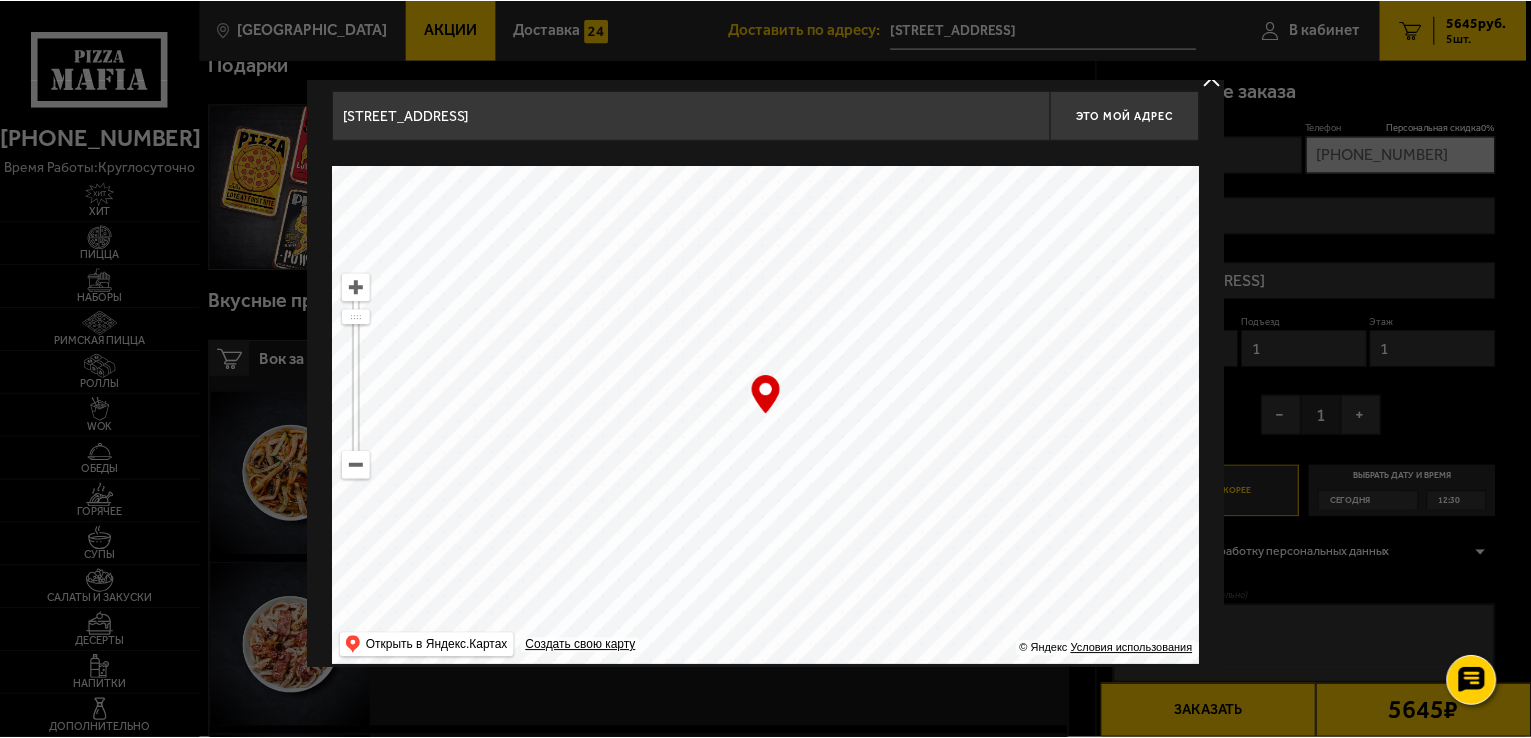 scroll, scrollTop: 0, scrollLeft: 0, axis: both 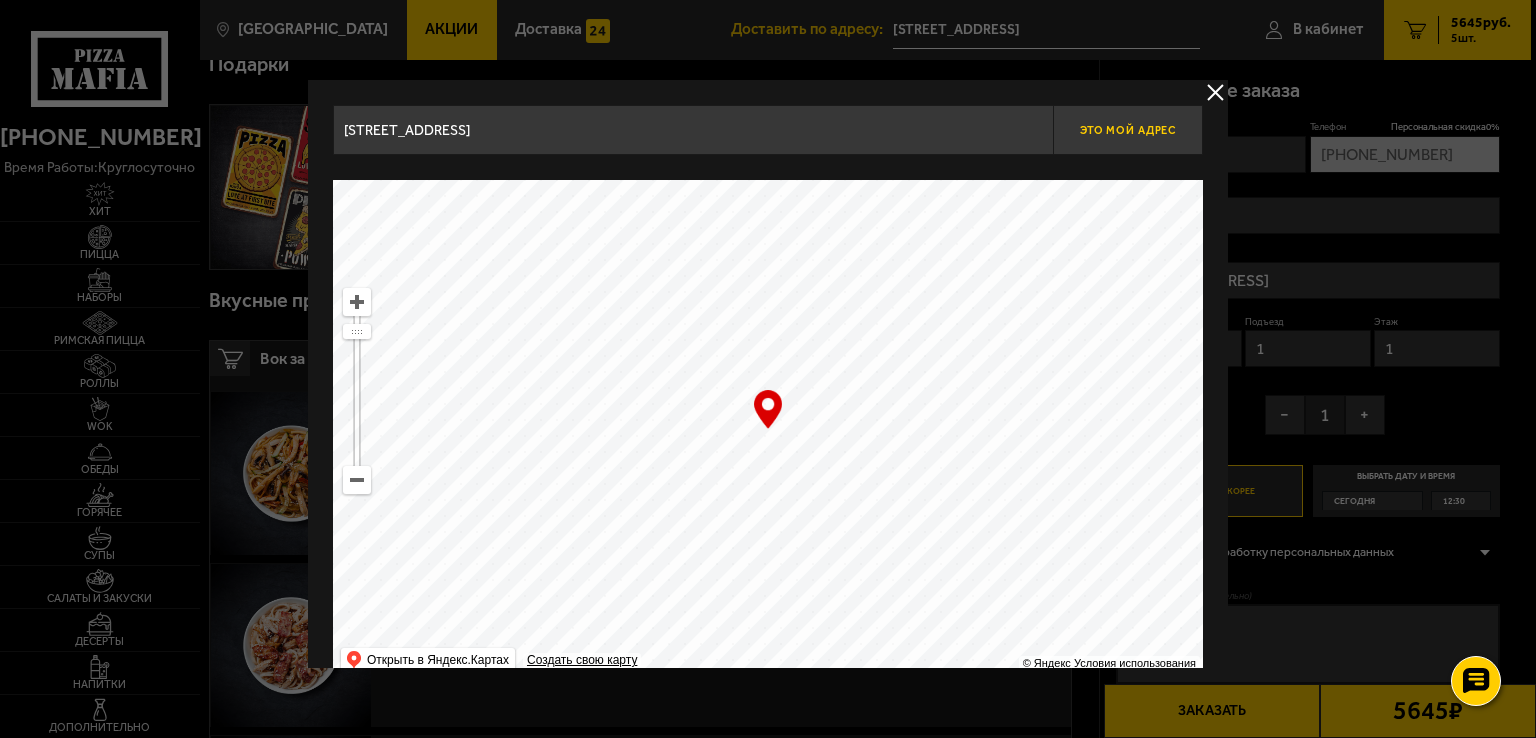 click on "Это мой адрес" at bounding box center [1128, 130] 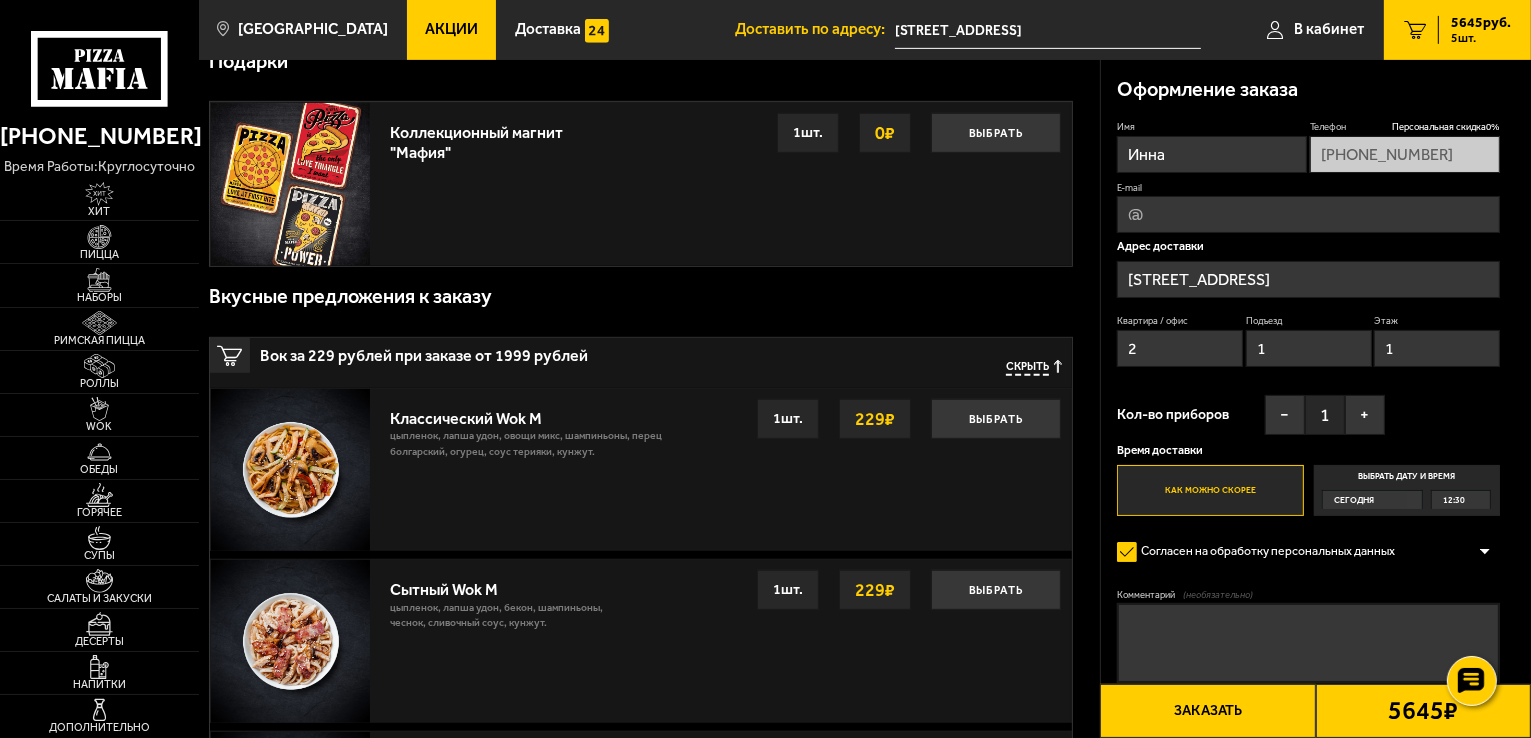 click on "2" at bounding box center [1180, 348] 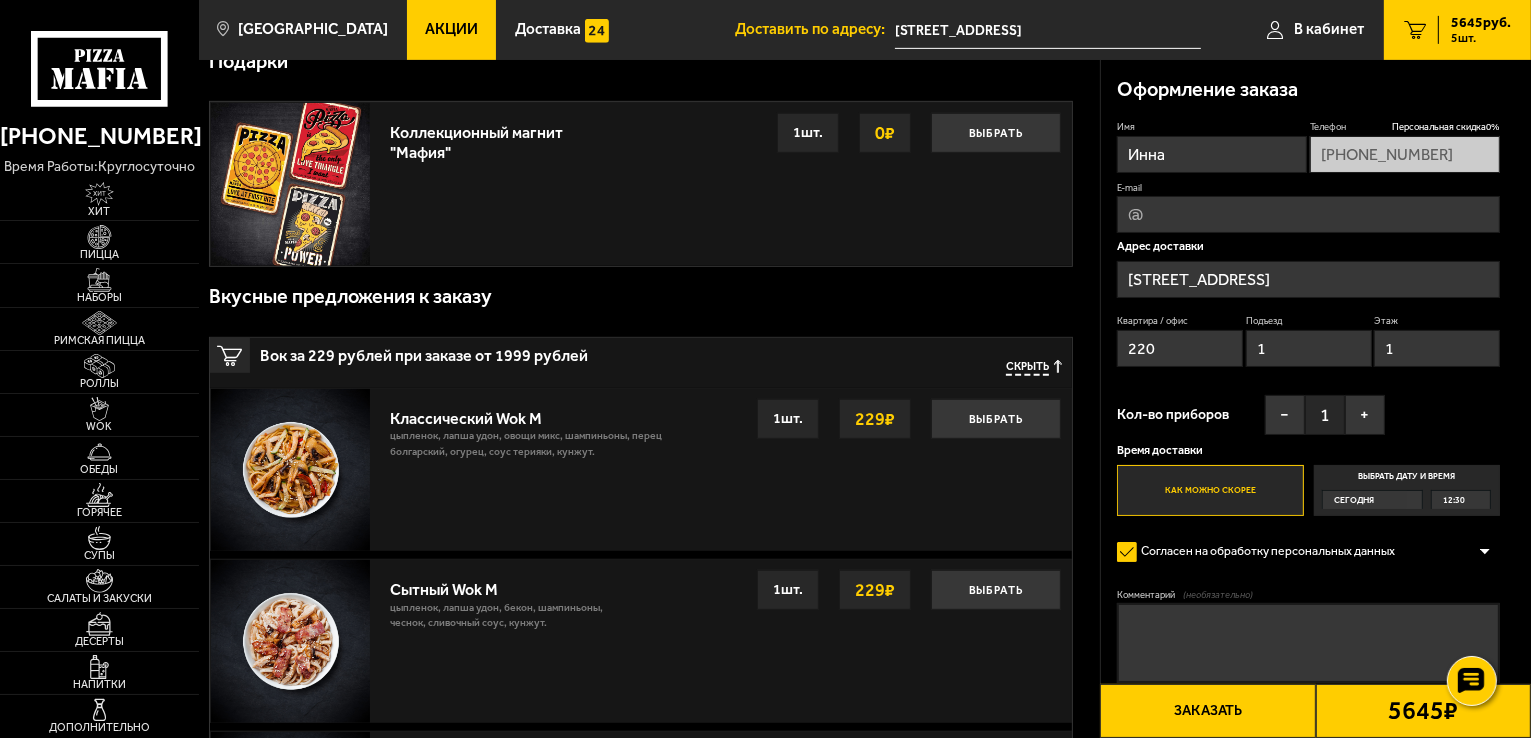 type on "220" 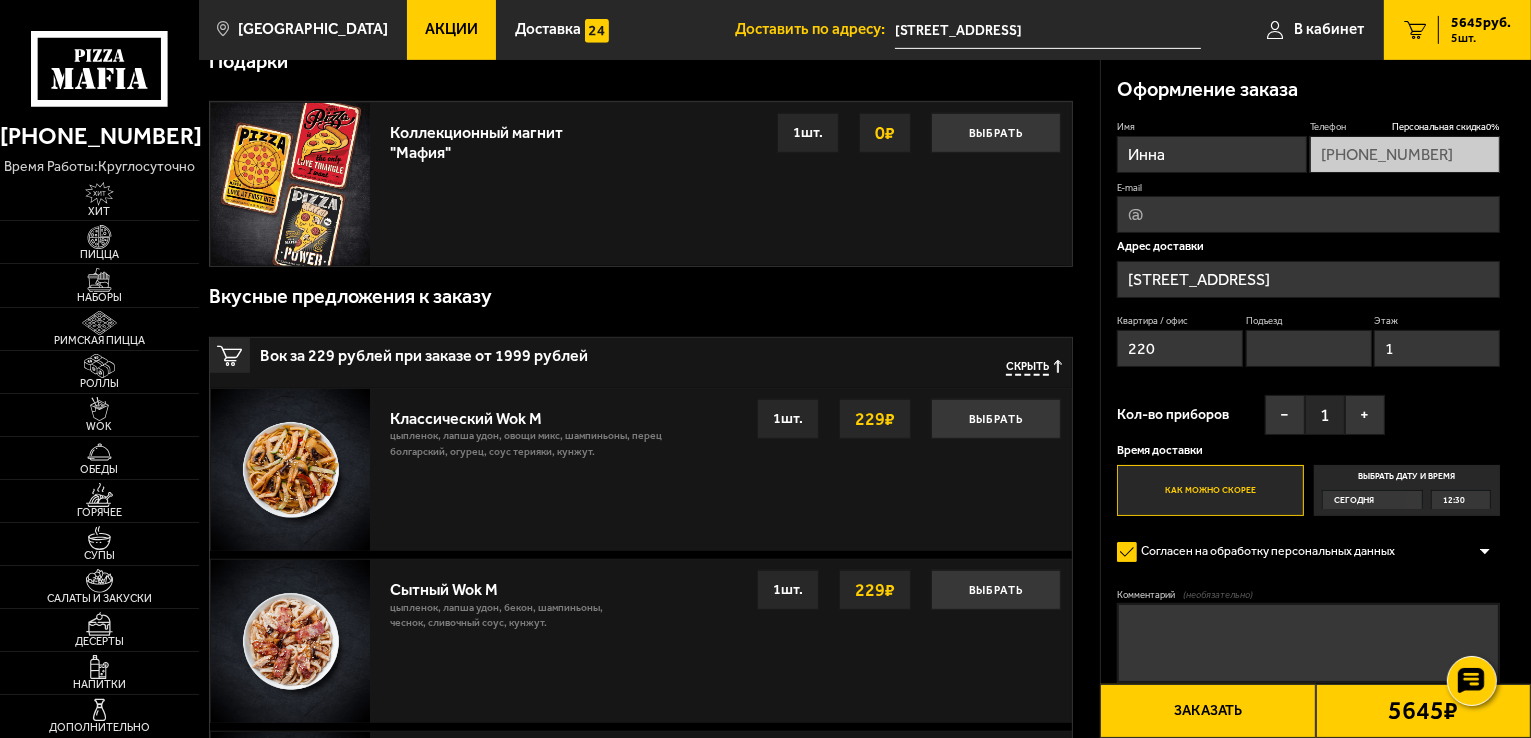 type 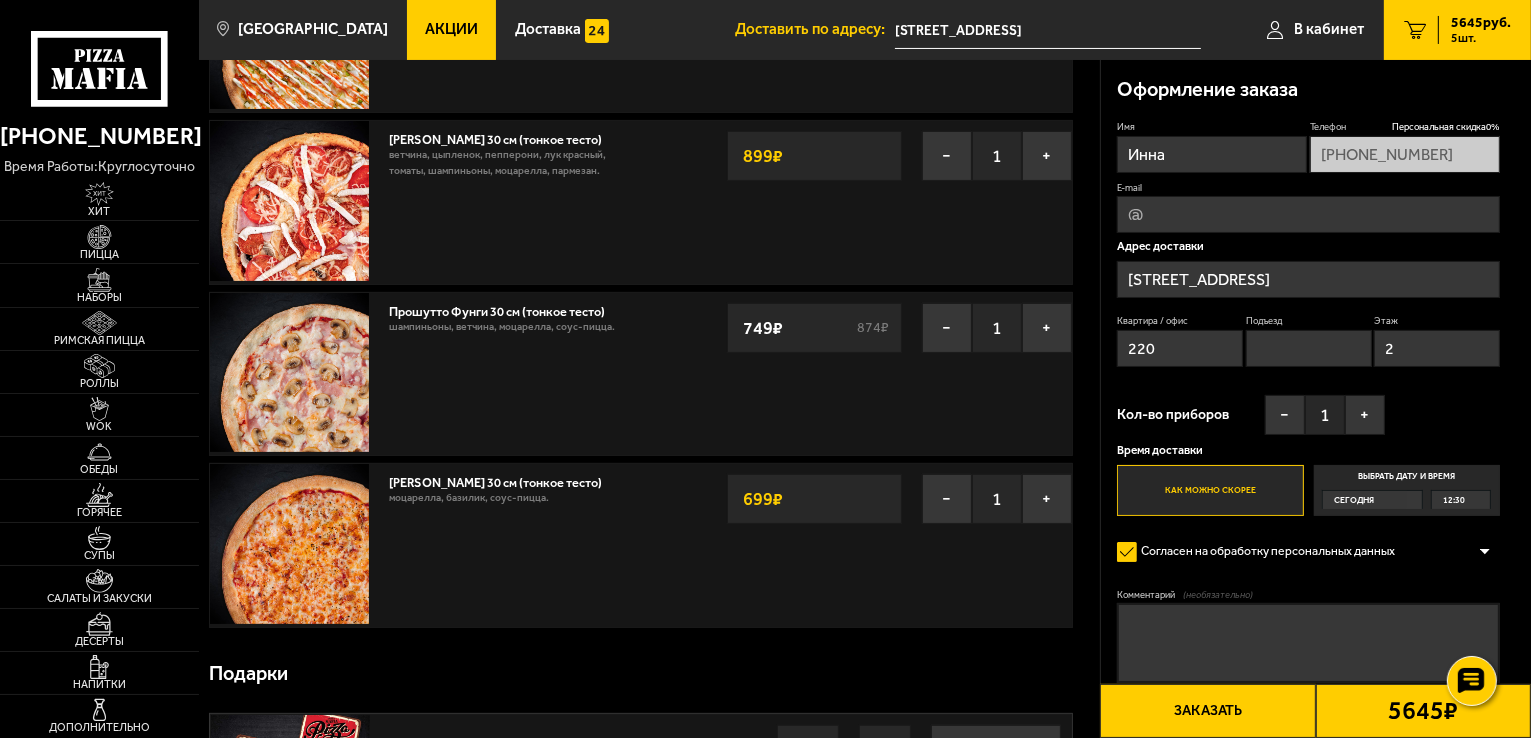 scroll, scrollTop: 300, scrollLeft: 0, axis: vertical 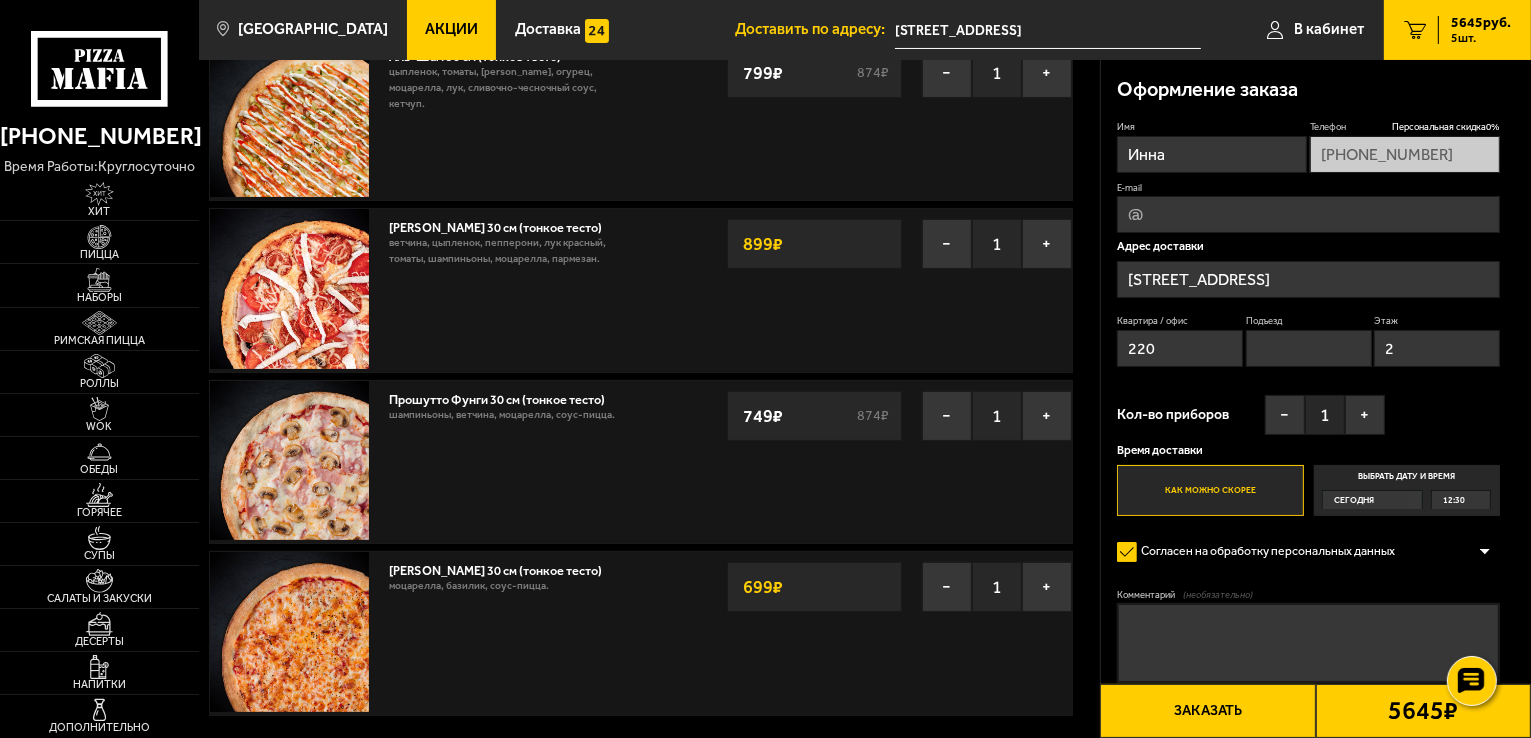 type on "2" 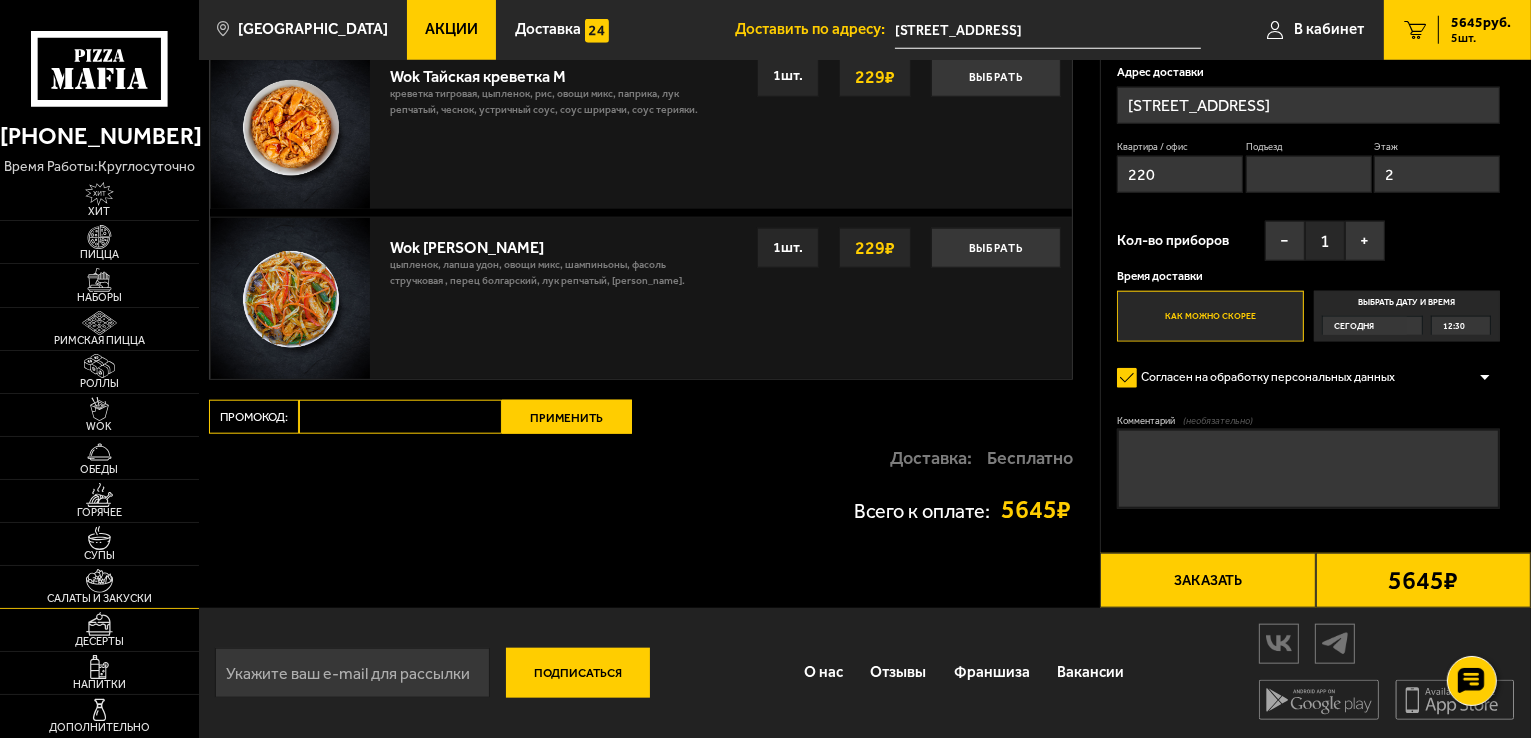 scroll, scrollTop: 2041, scrollLeft: 0, axis: vertical 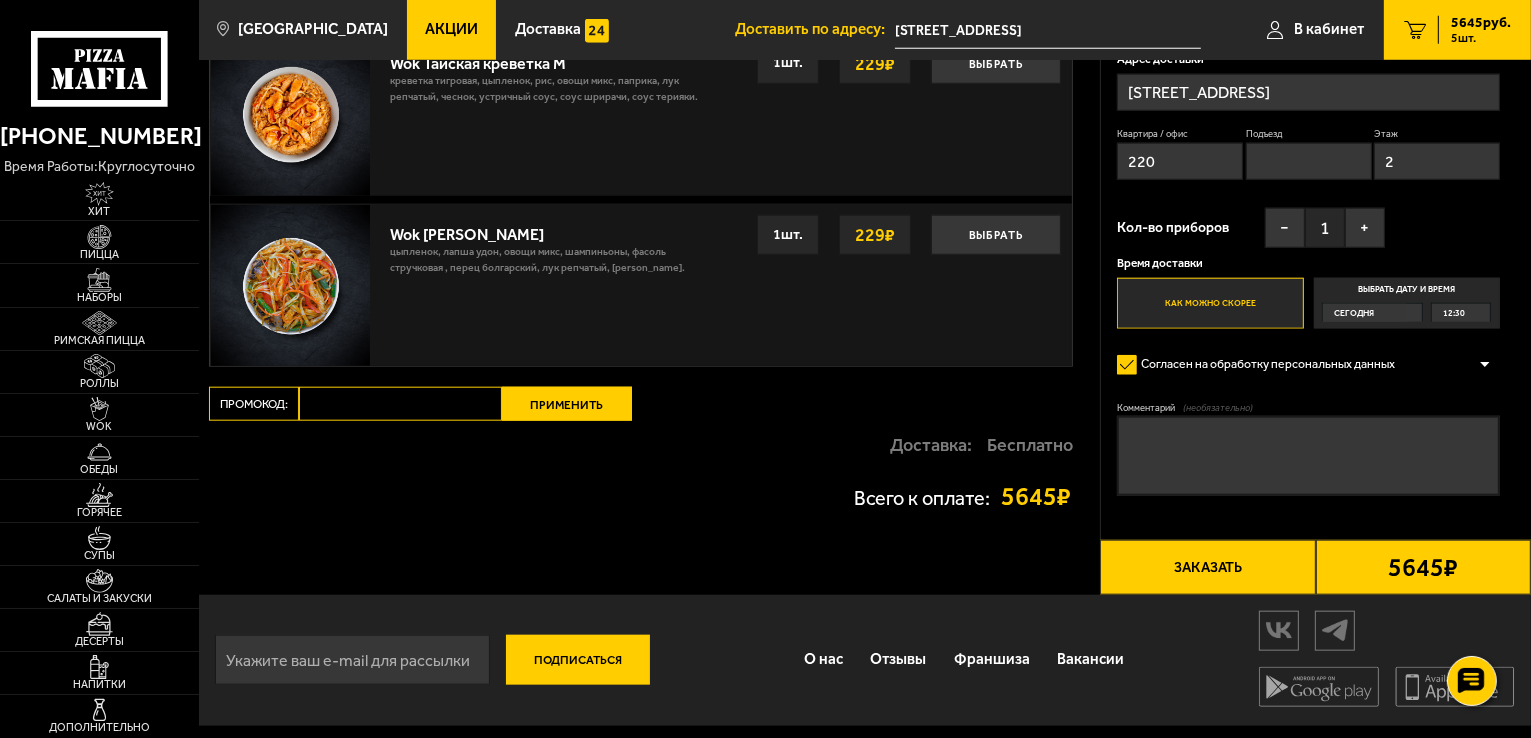 click at bounding box center (352, 660) 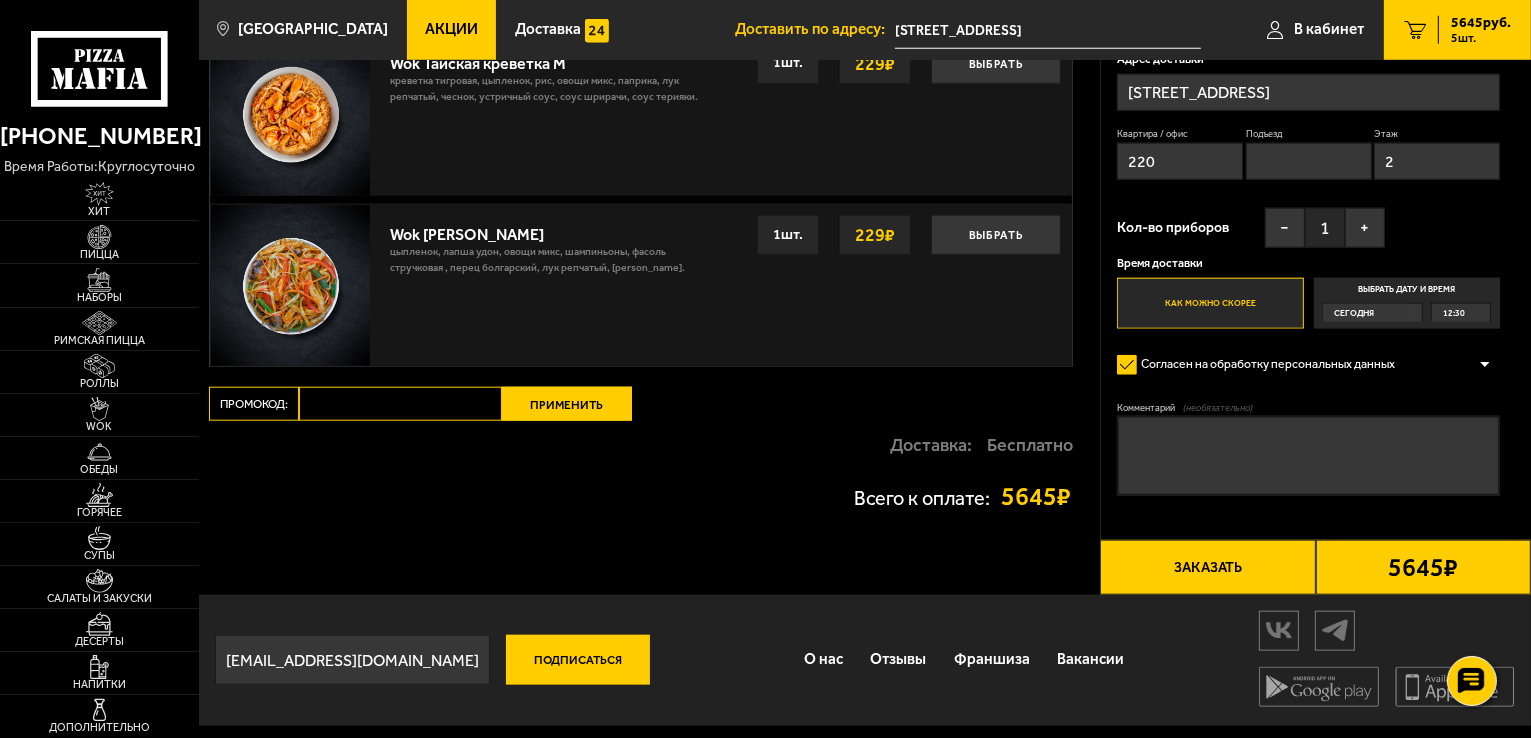 type on "innakum@mail.ru" 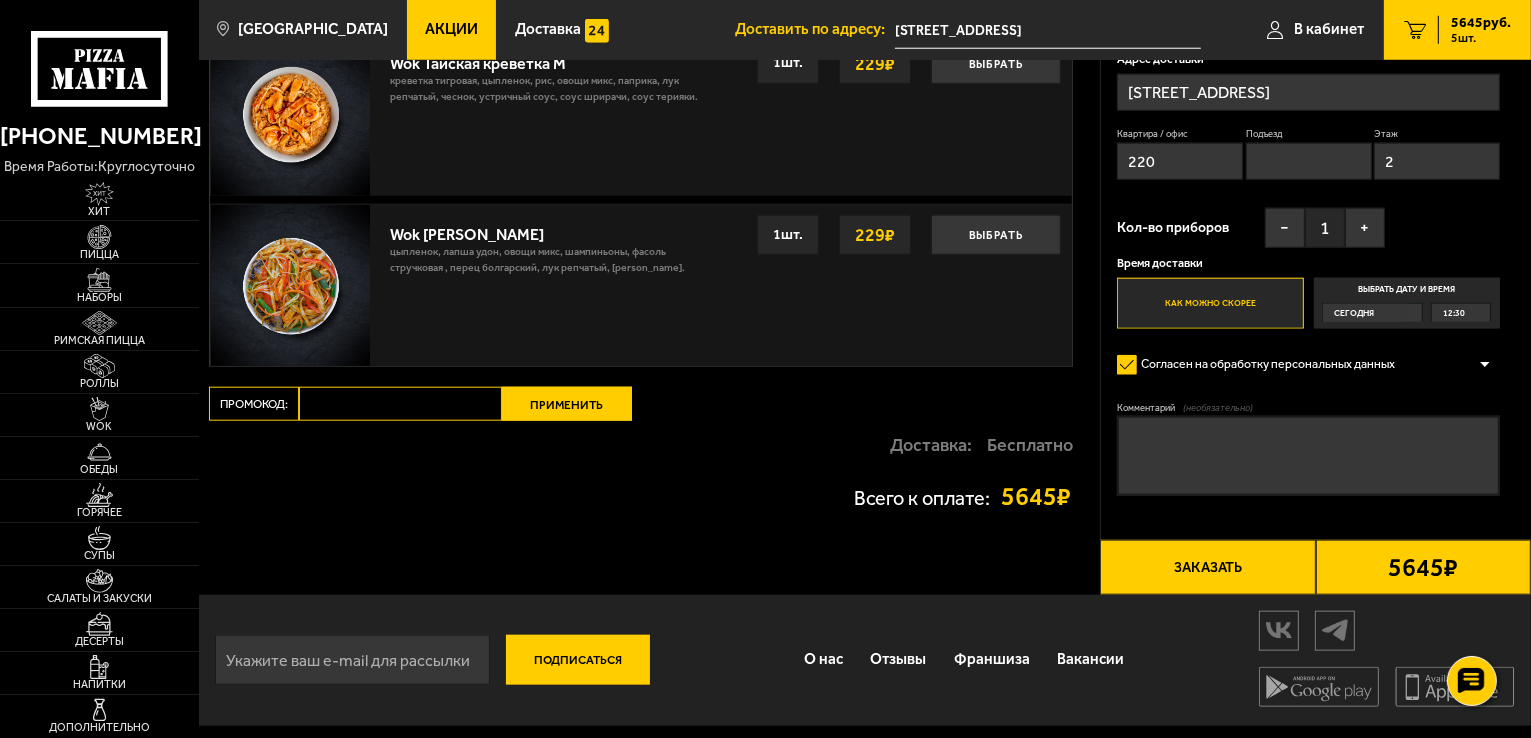 type on "[STREET_ADDRESS][PERSON_NAME]" 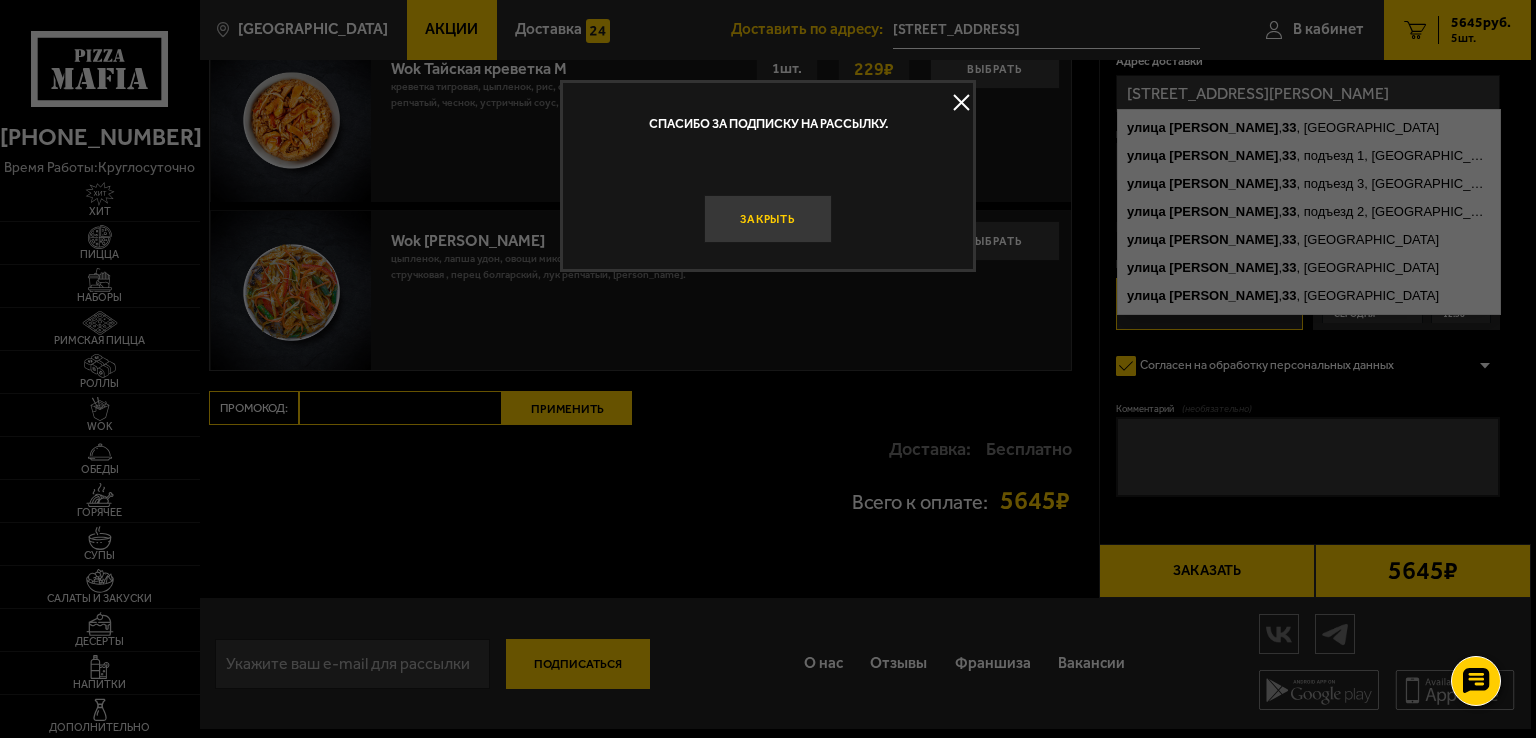 click on "Закрыть" at bounding box center [768, 219] 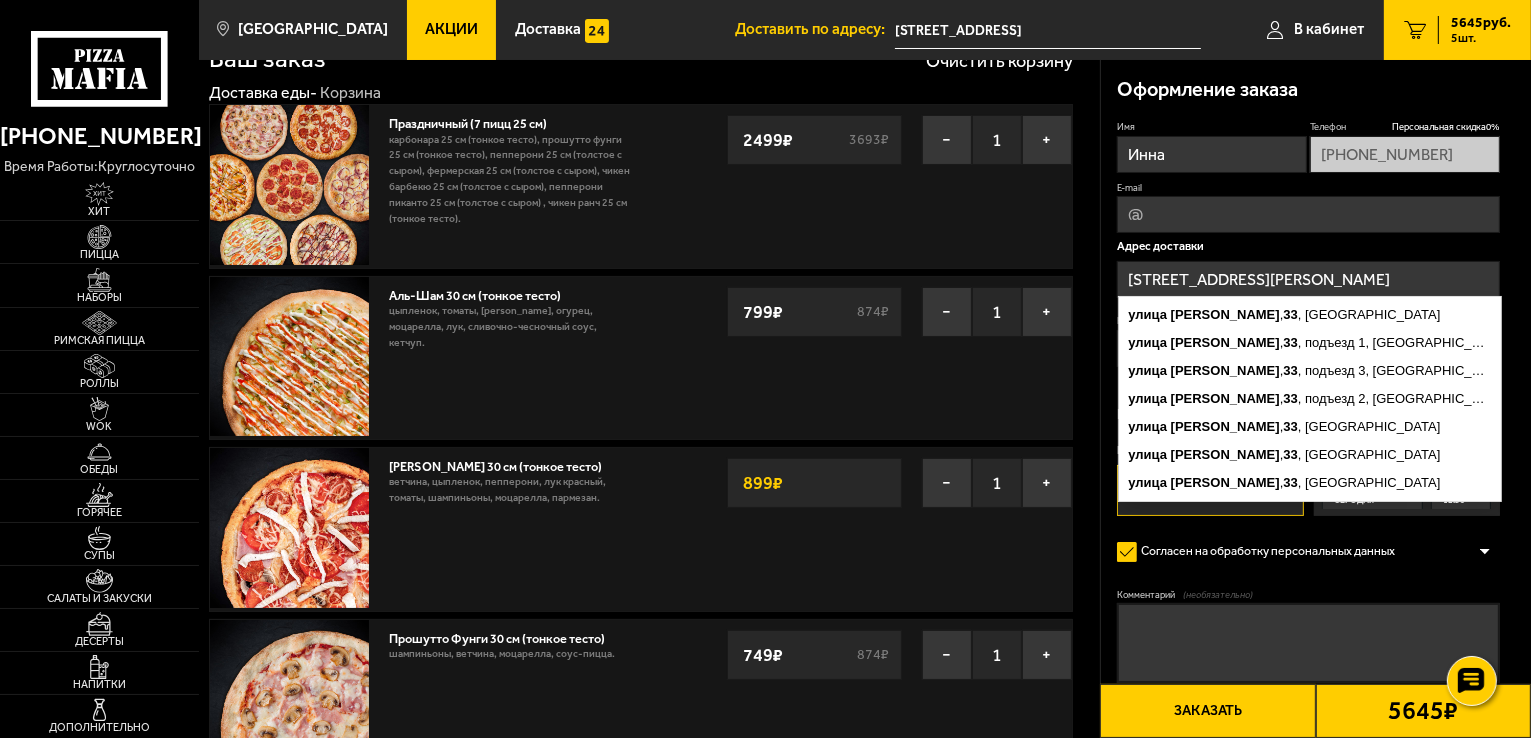 scroll, scrollTop: 0, scrollLeft: 0, axis: both 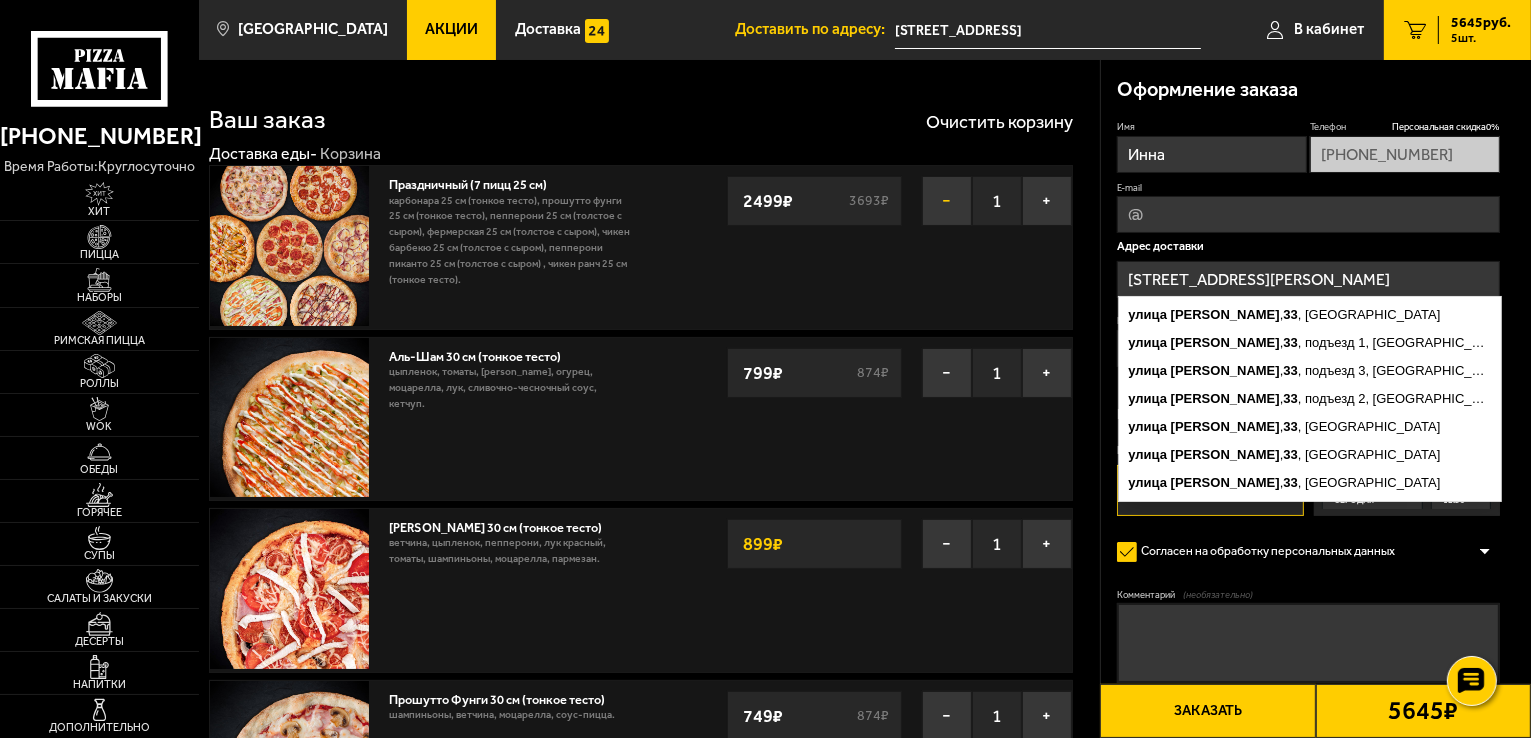 click on "−" at bounding box center (947, 201) 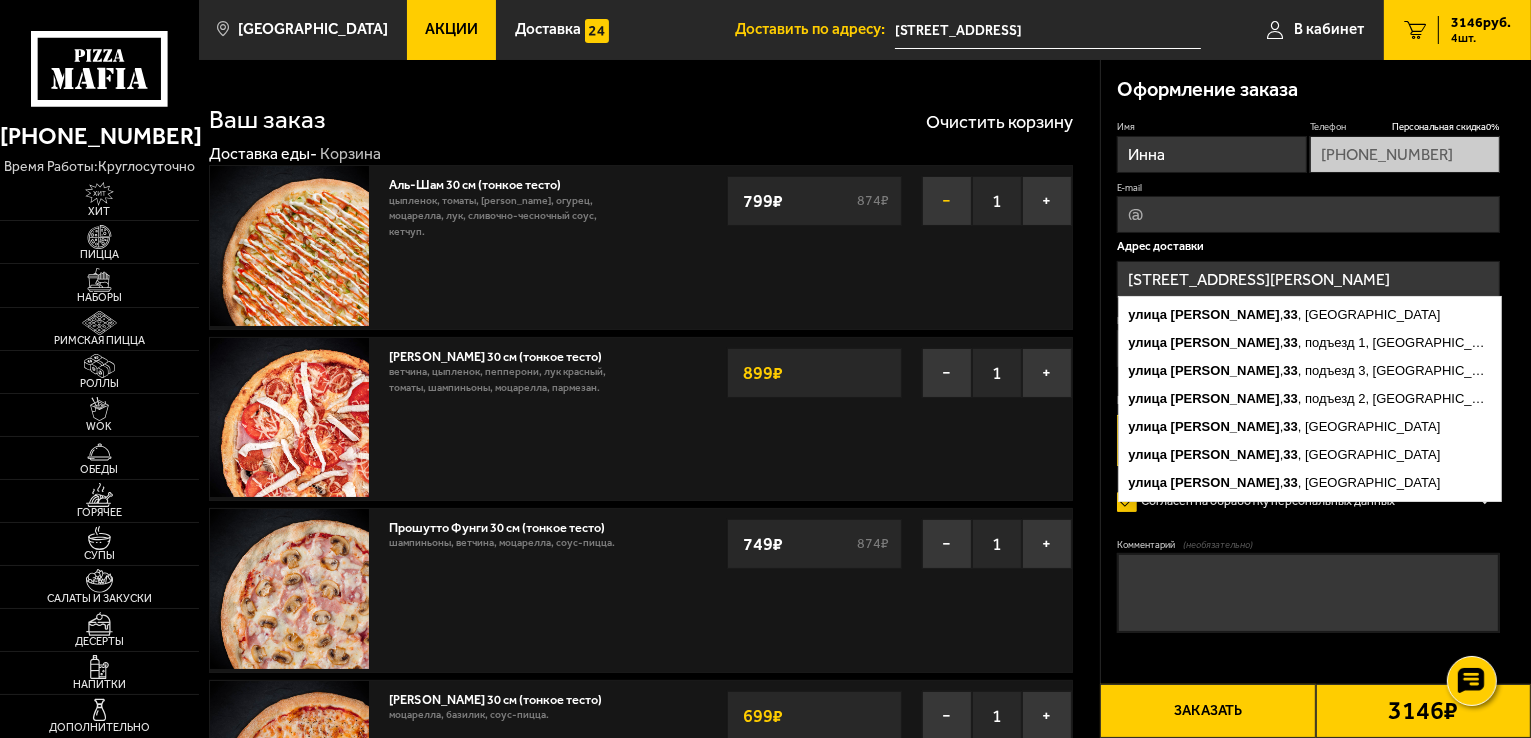 click on "−" at bounding box center (947, 201) 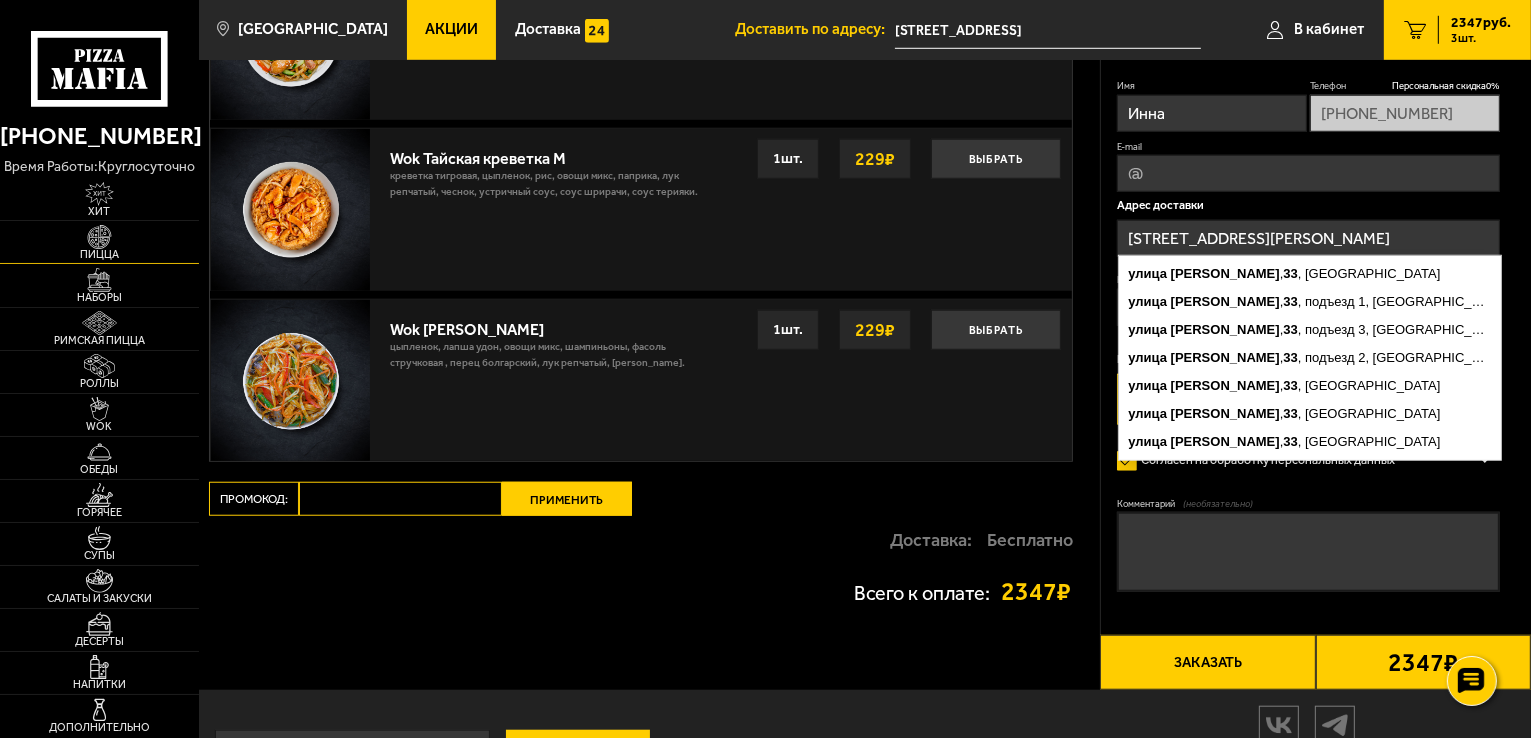 scroll, scrollTop: 1700, scrollLeft: 0, axis: vertical 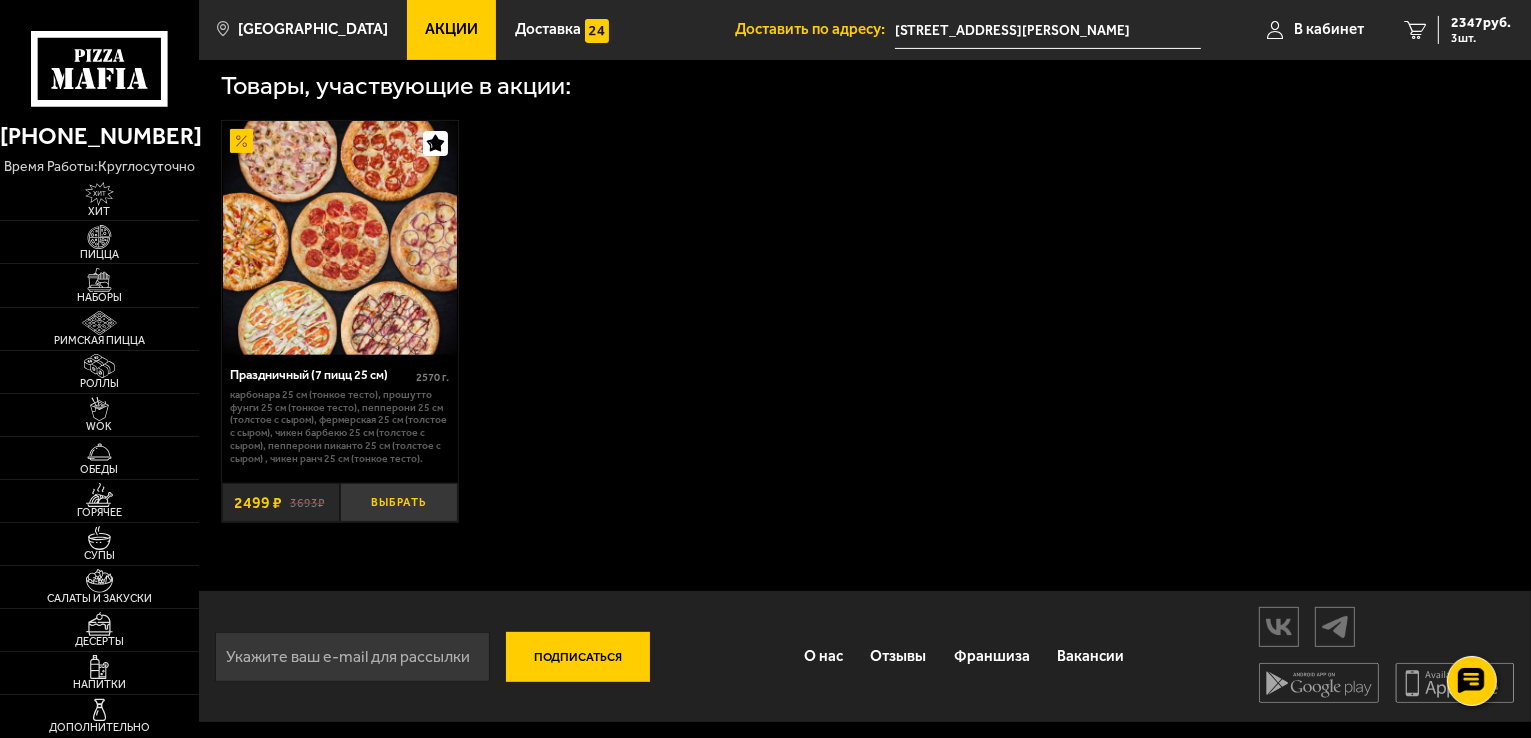 click on "Выбрать" at bounding box center [399, 502] 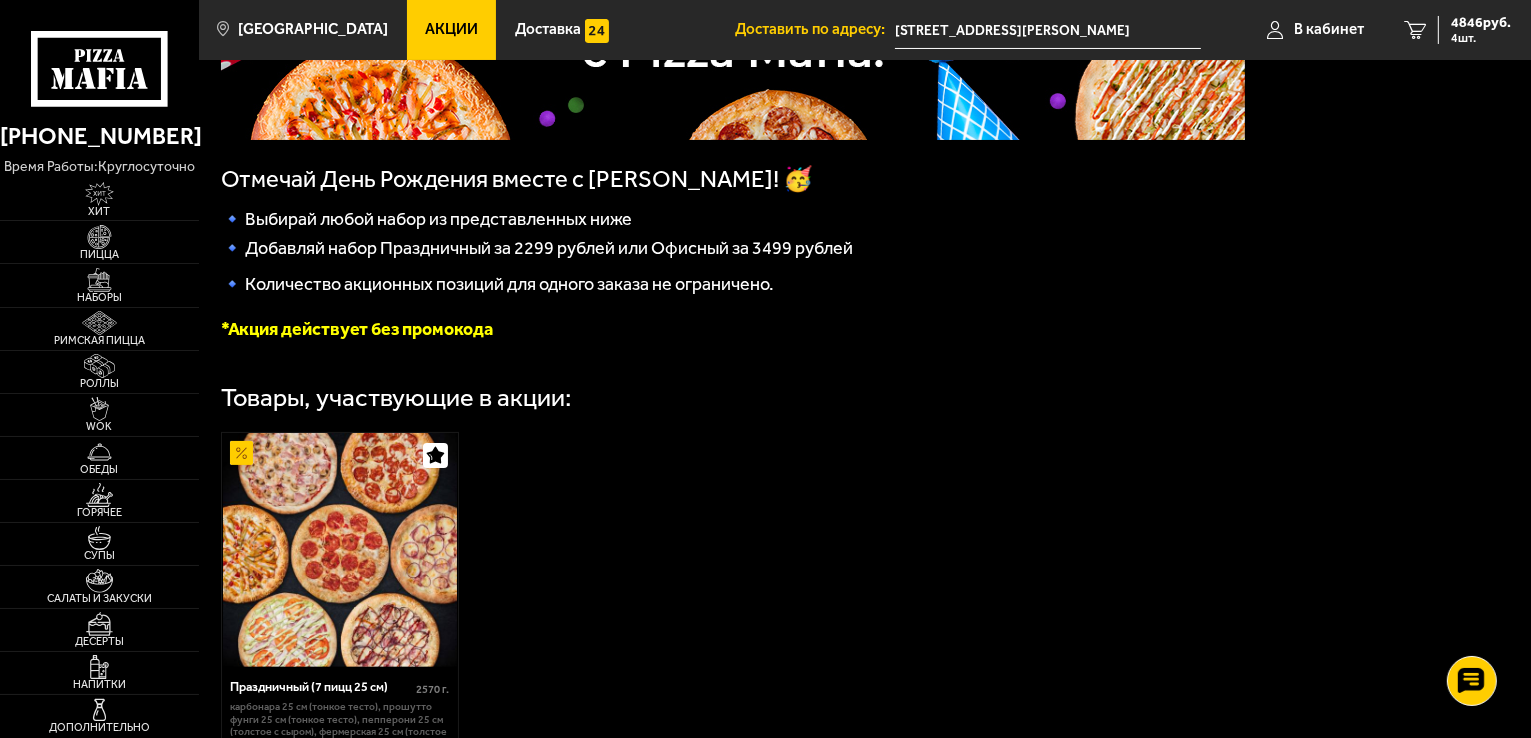 scroll, scrollTop: 235, scrollLeft: 0, axis: vertical 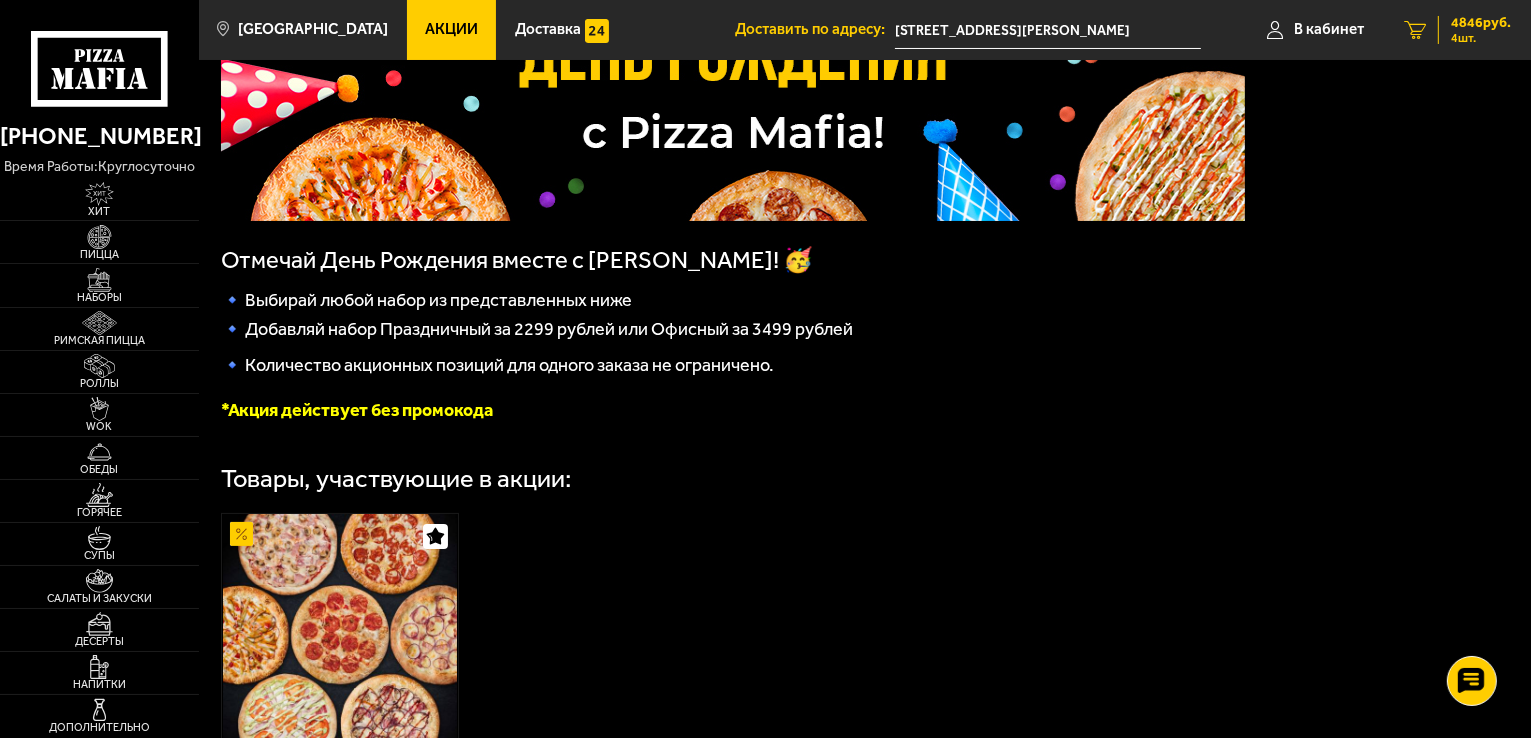 click on "4" at bounding box center (1415, 30) 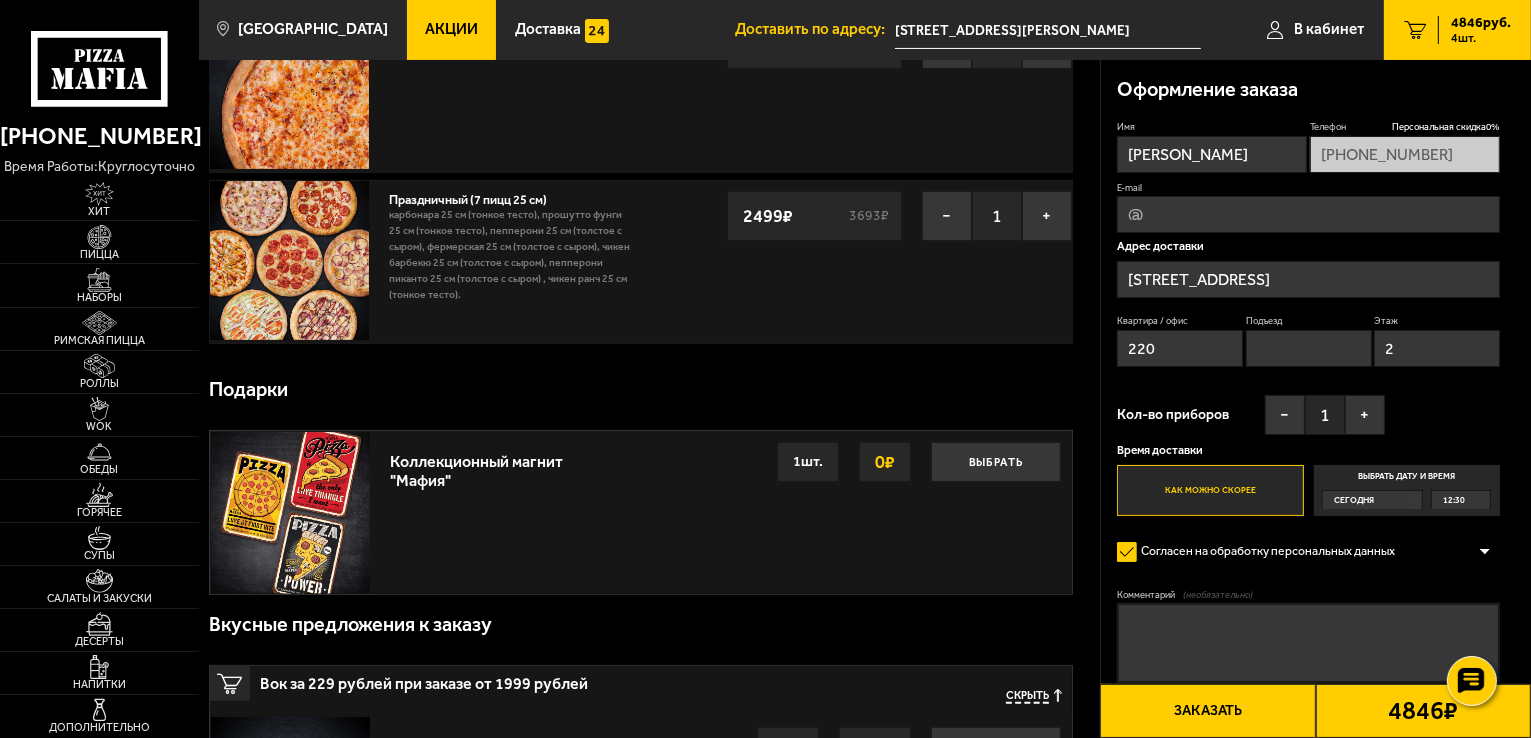 scroll, scrollTop: 300, scrollLeft: 0, axis: vertical 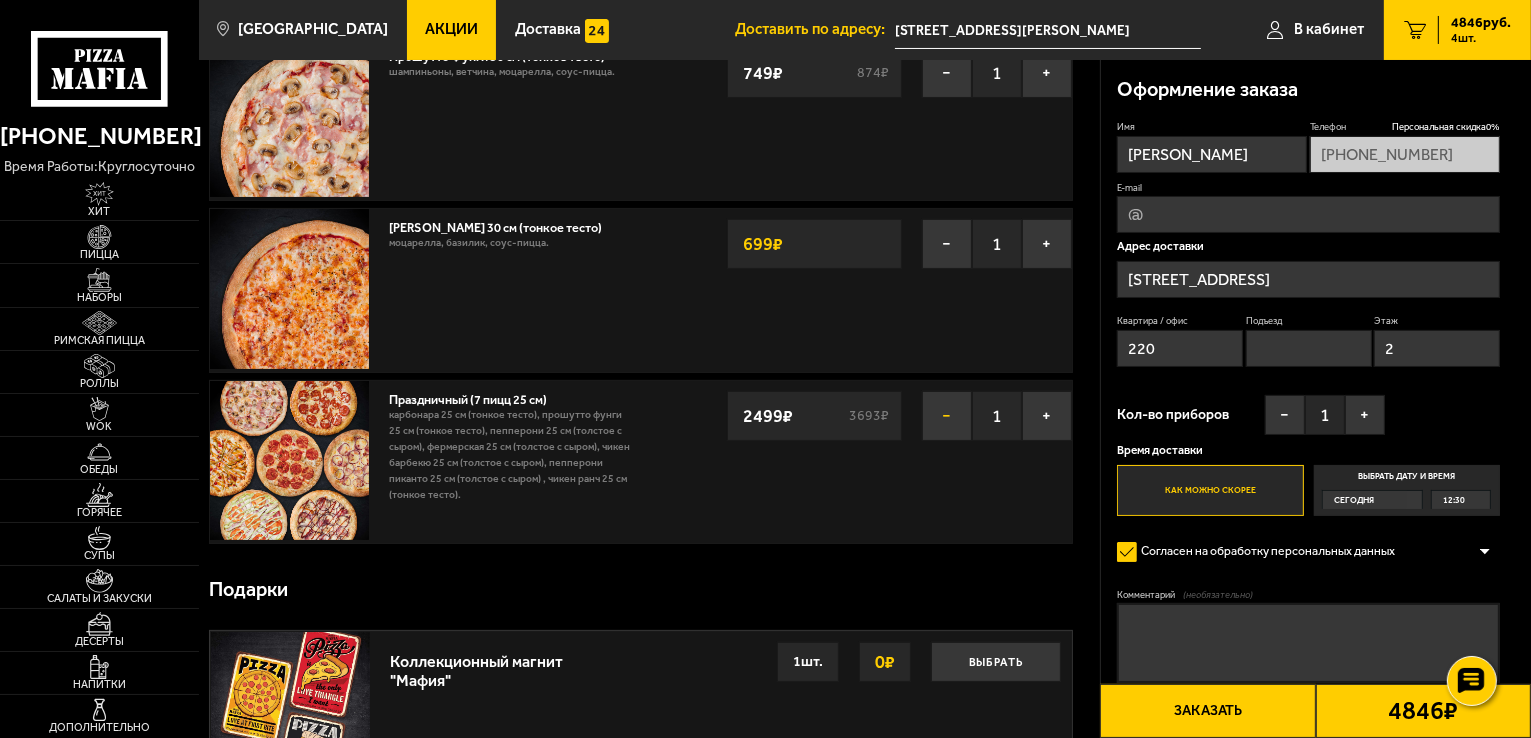 click on "−" at bounding box center (947, 416) 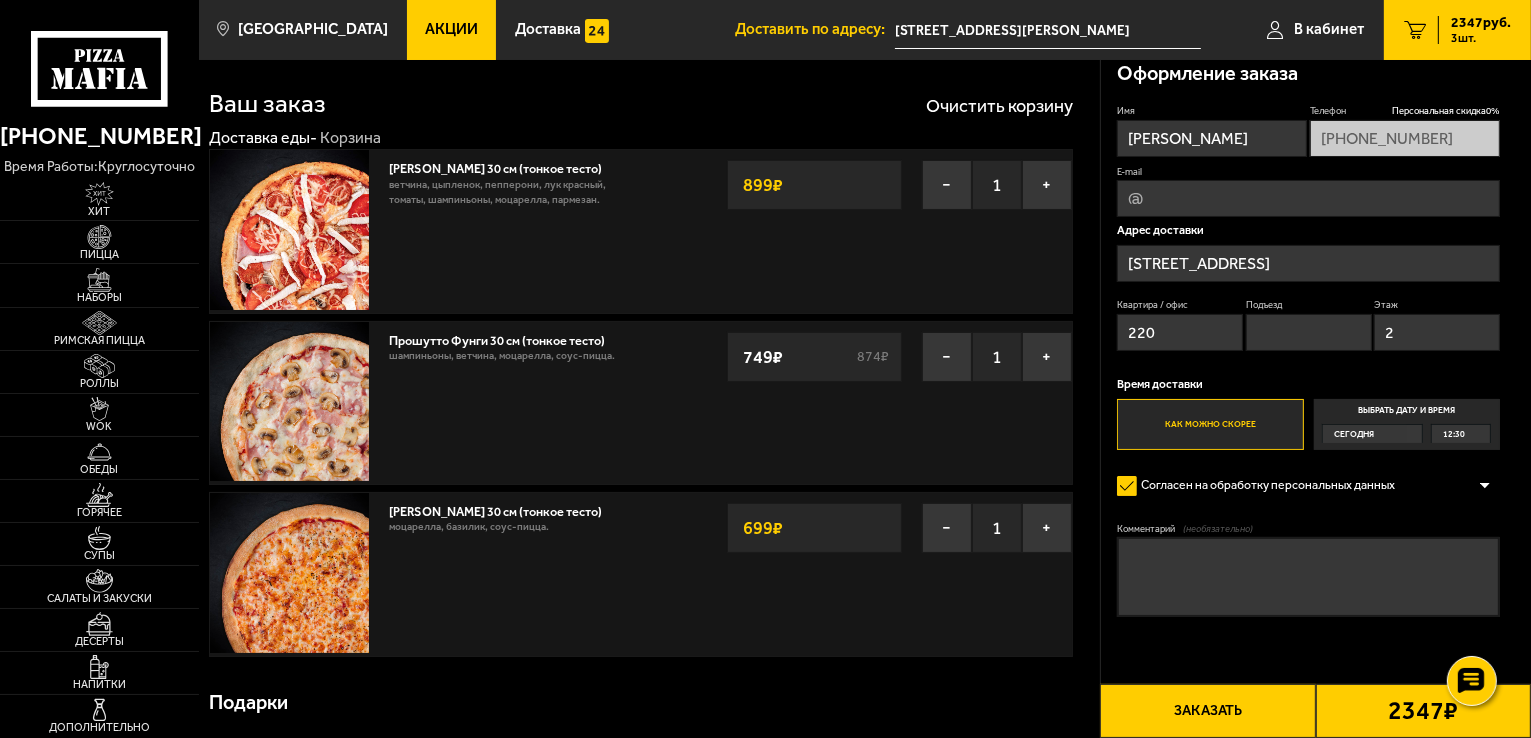 scroll, scrollTop: 0, scrollLeft: 0, axis: both 